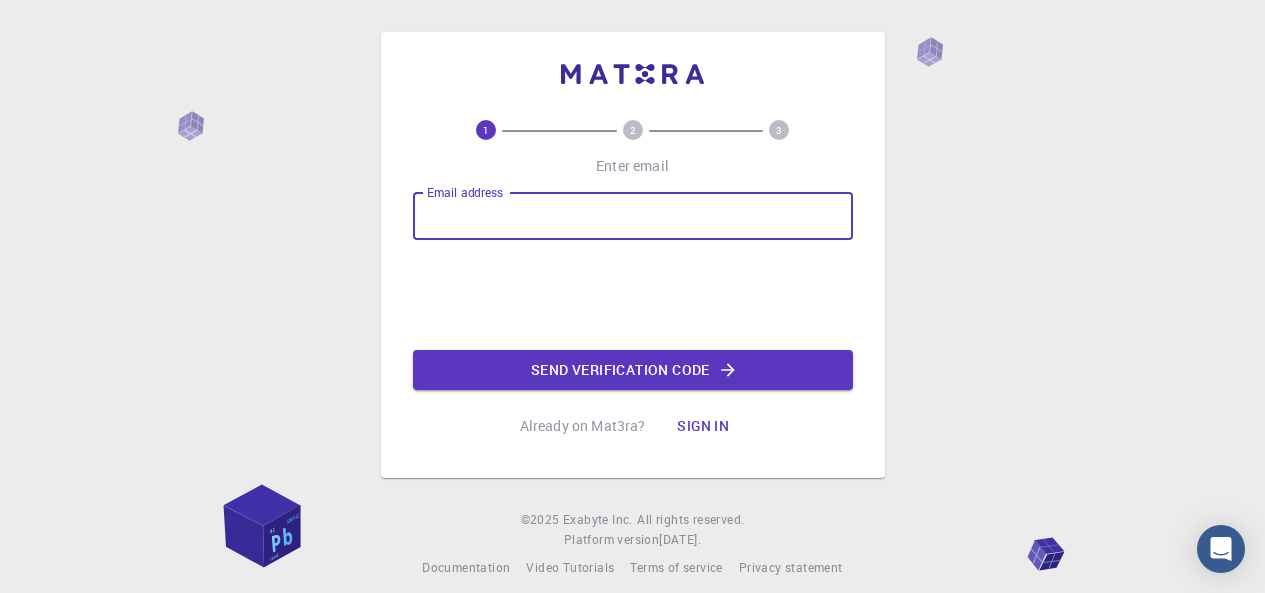 scroll, scrollTop: 0, scrollLeft: 0, axis: both 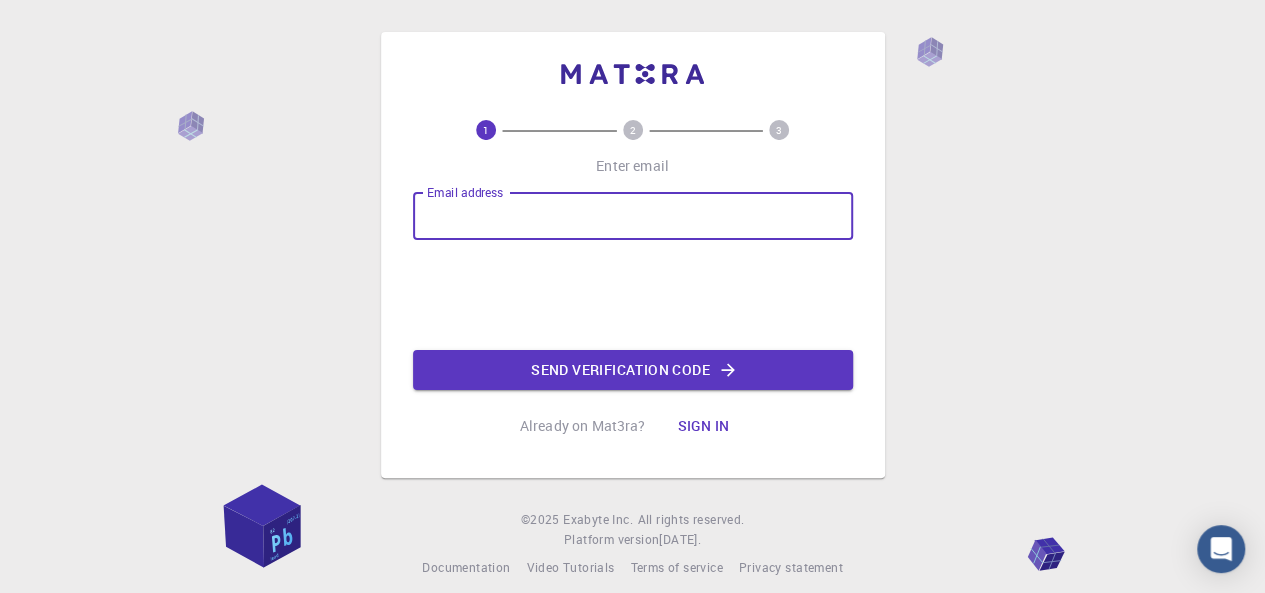 type on "[EMAIL_ADDRESS][DOMAIN_NAME]" 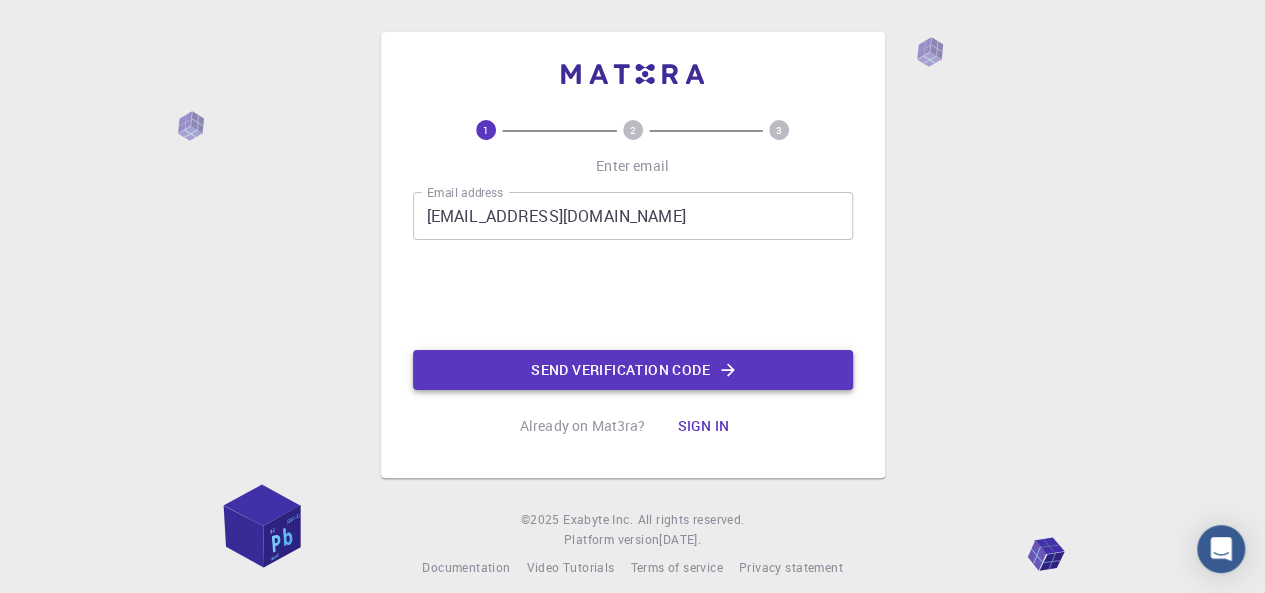 click on "Send verification code" 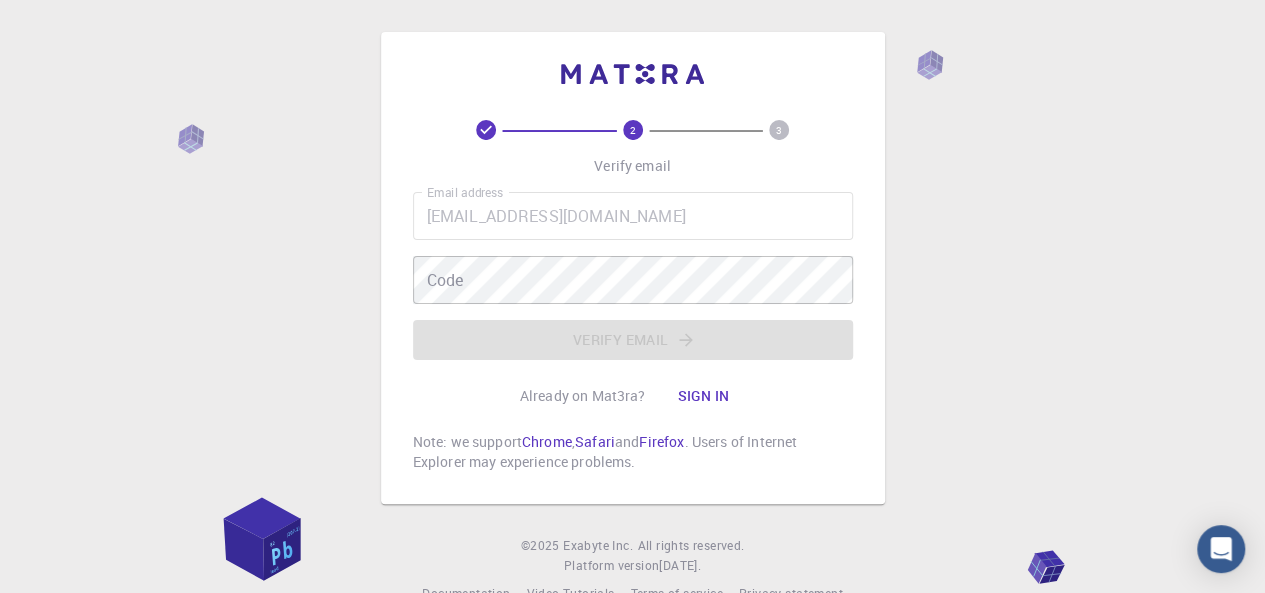 click on "2 3 Verify email Email address [EMAIL_ADDRESS][DOMAIN_NAME] Email address Code Code Verify email Already on Mat3ra? Sign in Note: we support  Chrome ,  Safari  and  Firefox . Users of Internet Explorer may experience problems. ©  2025   Exabyte Inc.   All rights reserved. Platform version  [DATE] . Documentation Video Tutorials Terms of service Privacy statement" at bounding box center (632, 318) 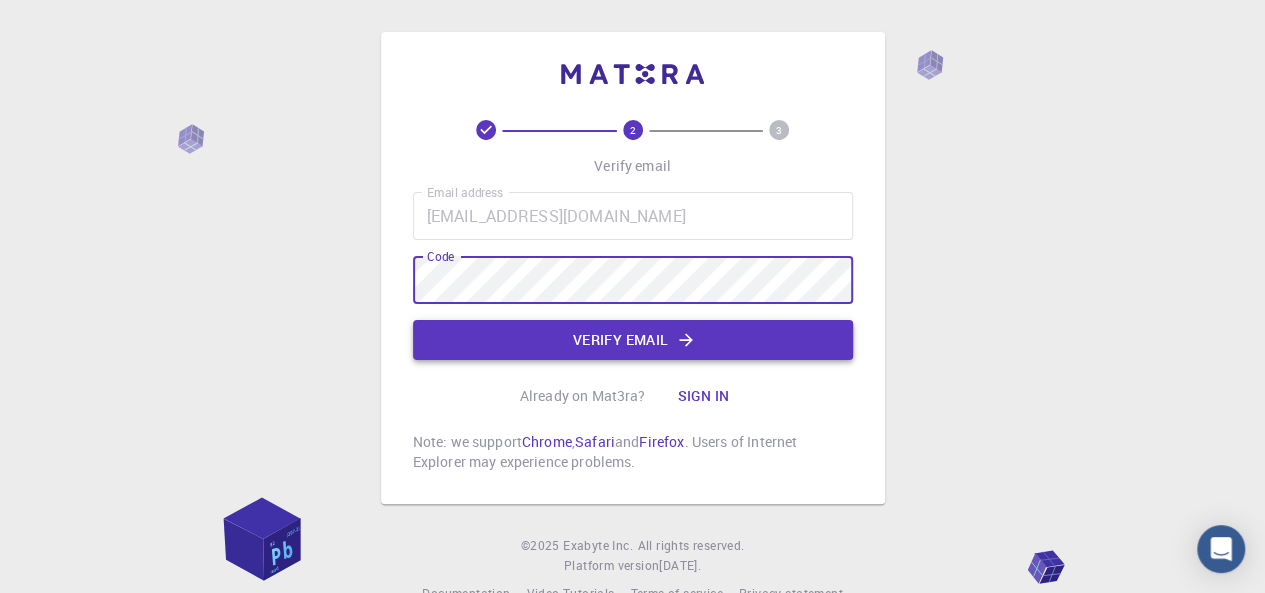click on "Verify email" 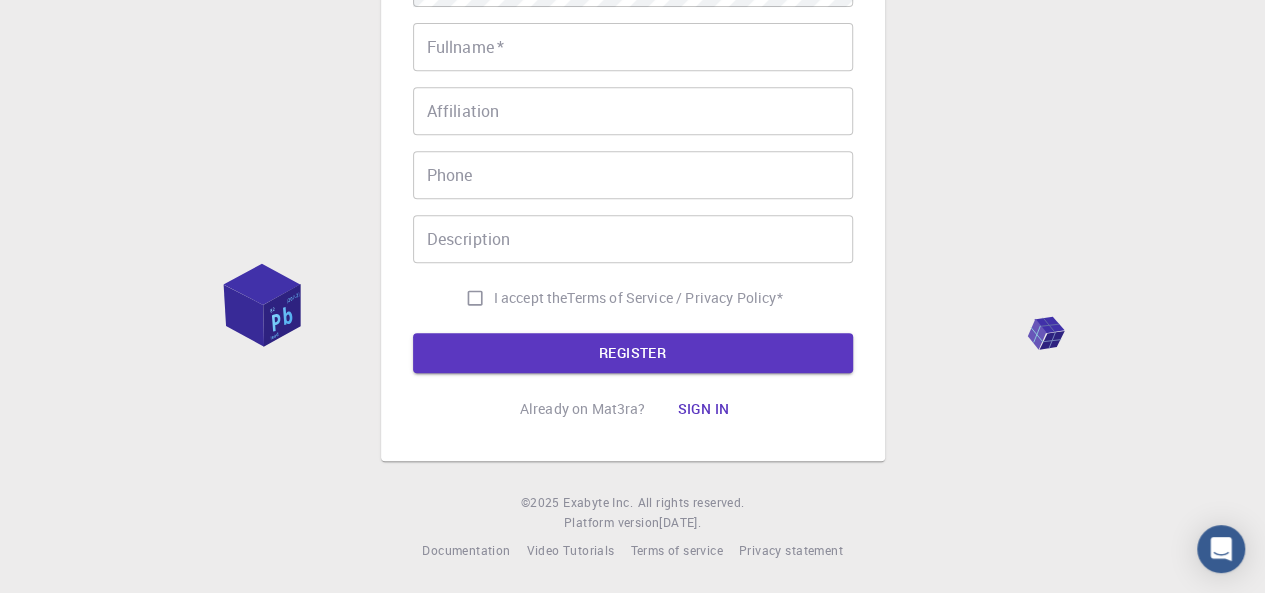 scroll, scrollTop: 426, scrollLeft: 0, axis: vertical 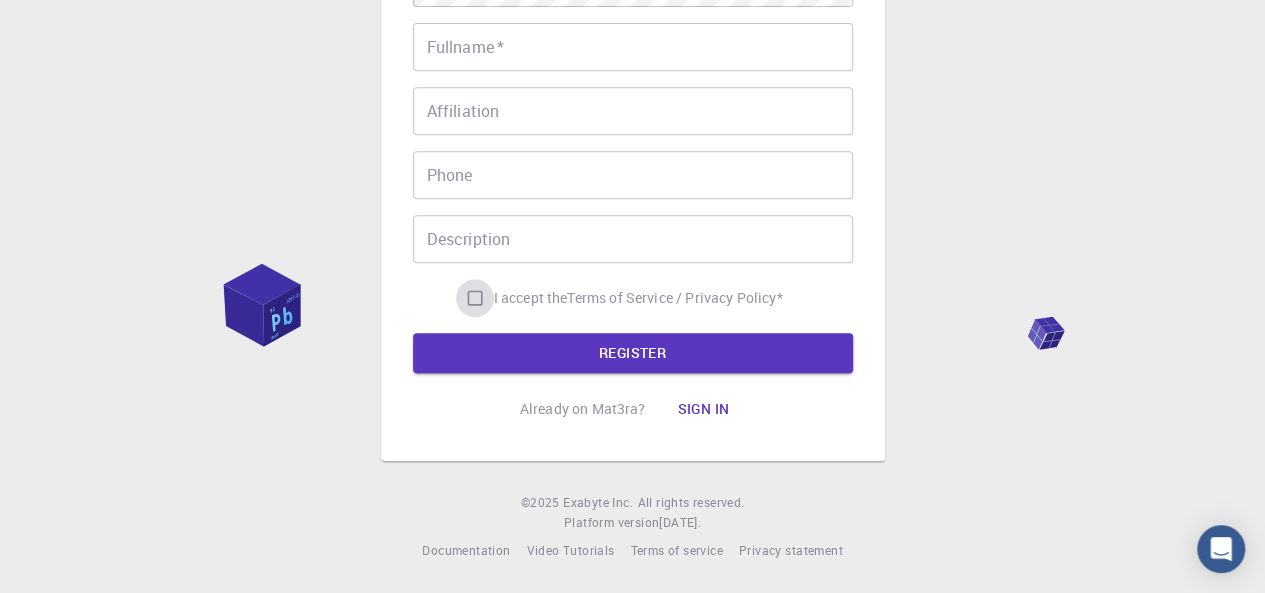 click on "I accept the  Terms of Service / Privacy Policy  *" at bounding box center [475, 298] 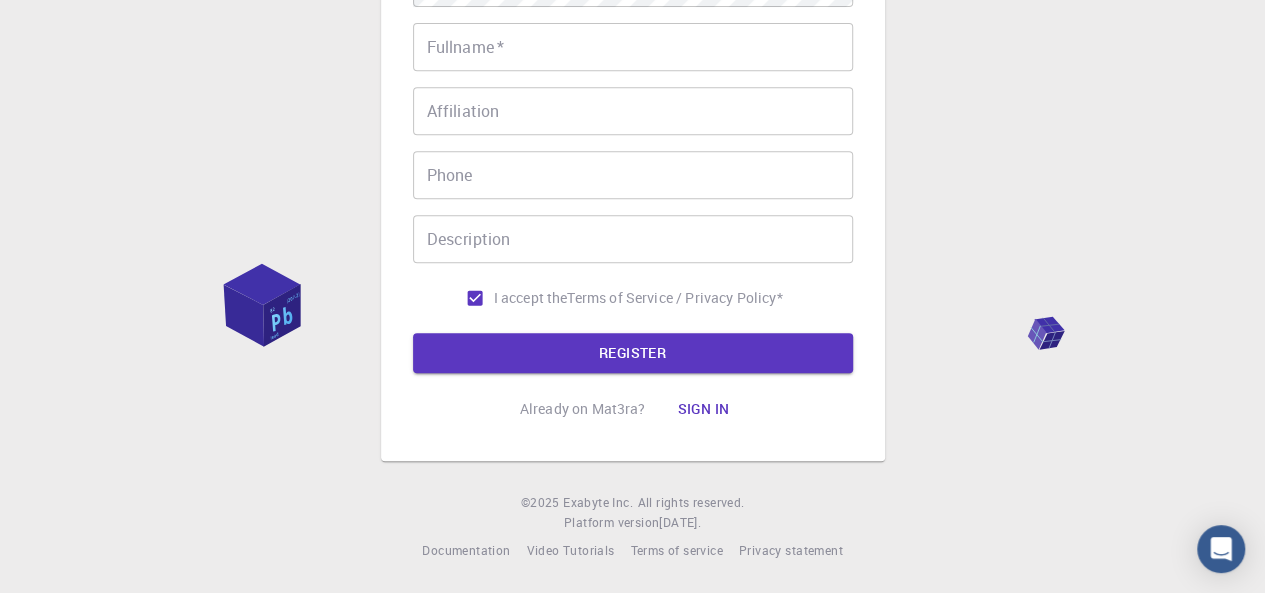 scroll, scrollTop: 0, scrollLeft: 0, axis: both 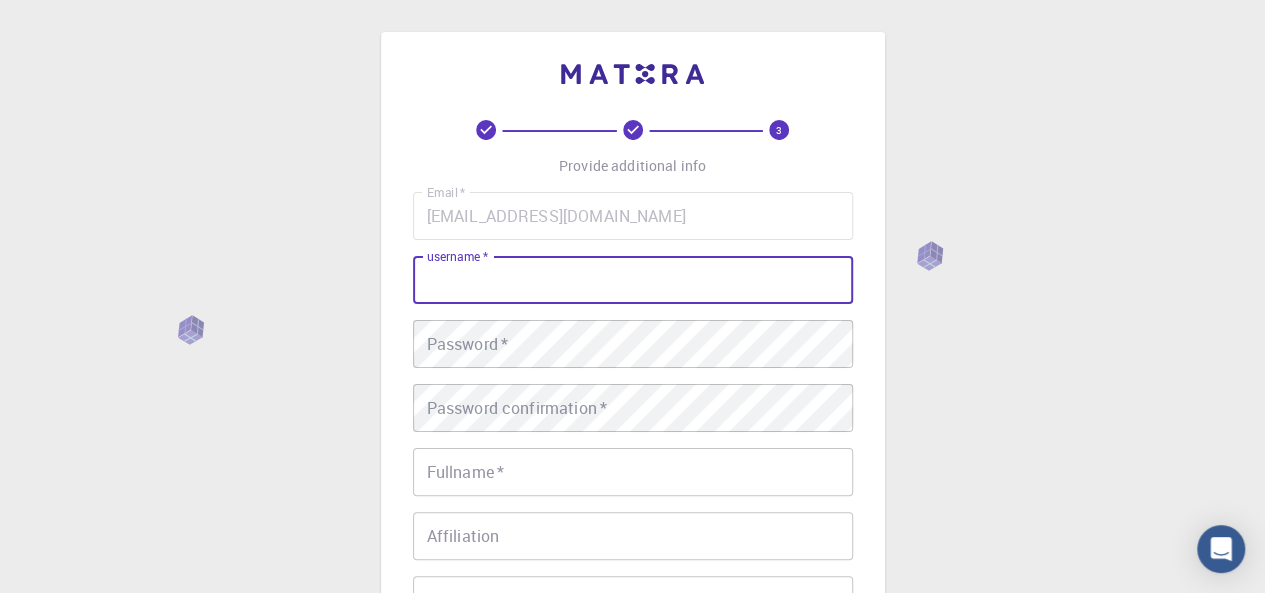 click on "username   *" at bounding box center [633, 280] 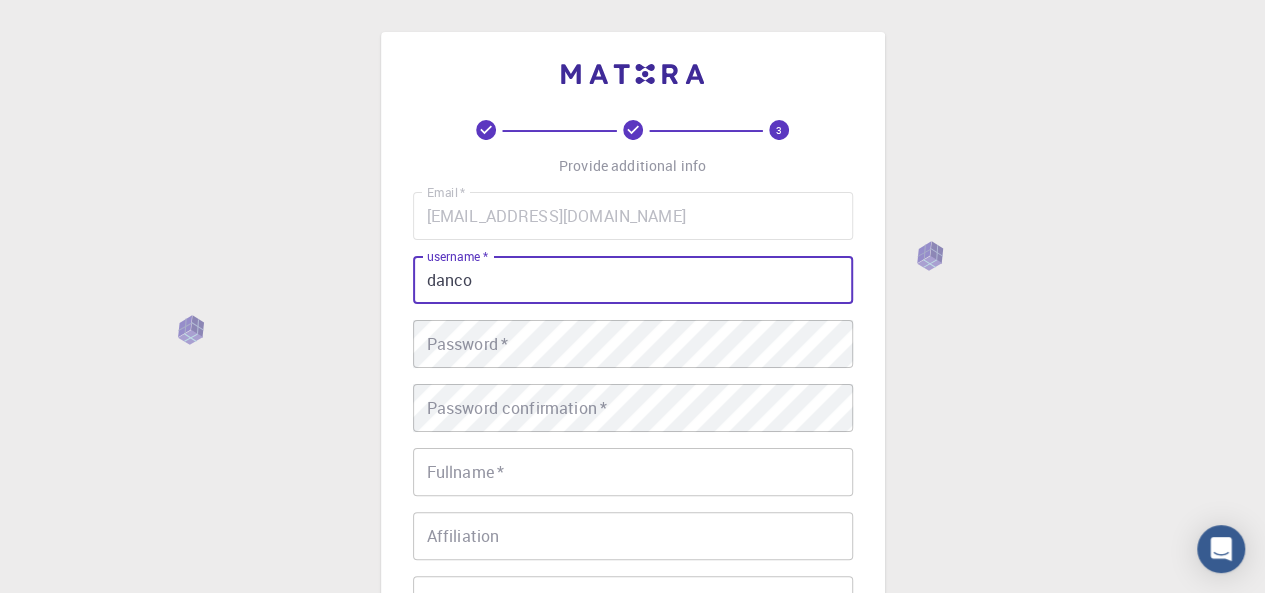 type on "danco" 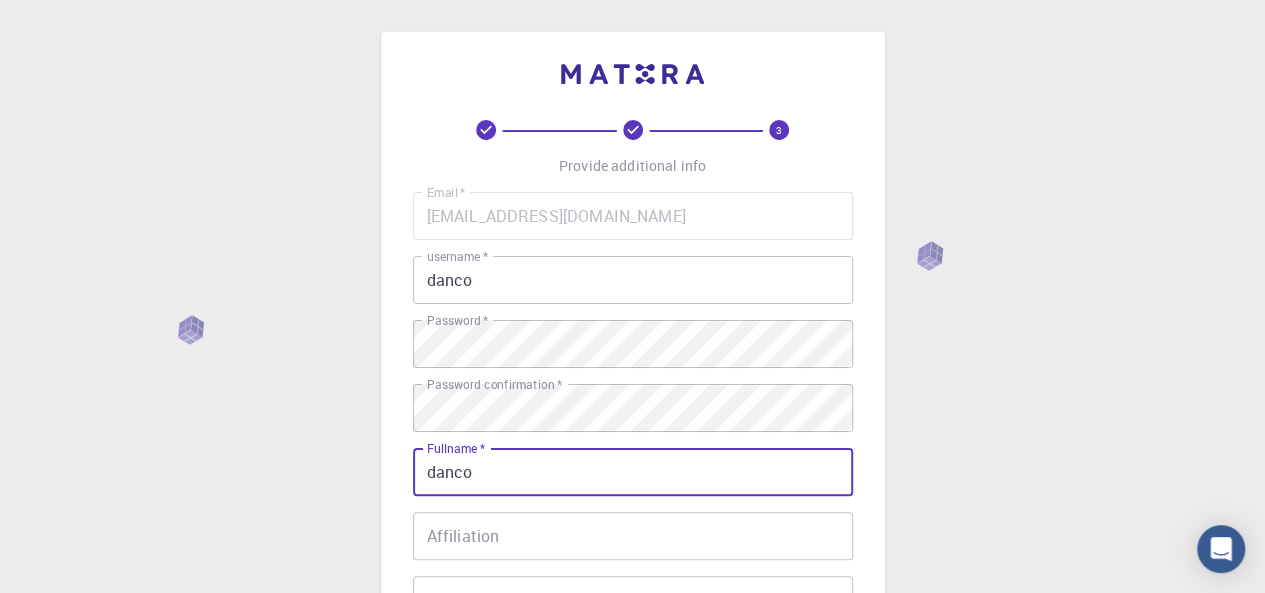 type on "danco" 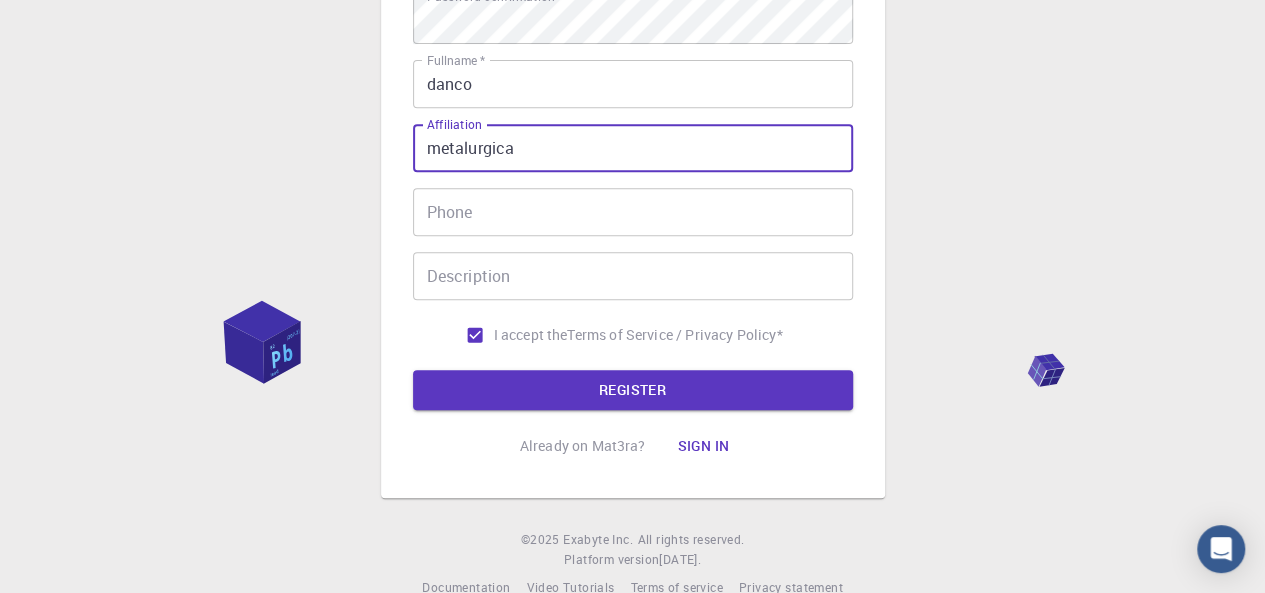 scroll, scrollTop: 400, scrollLeft: 0, axis: vertical 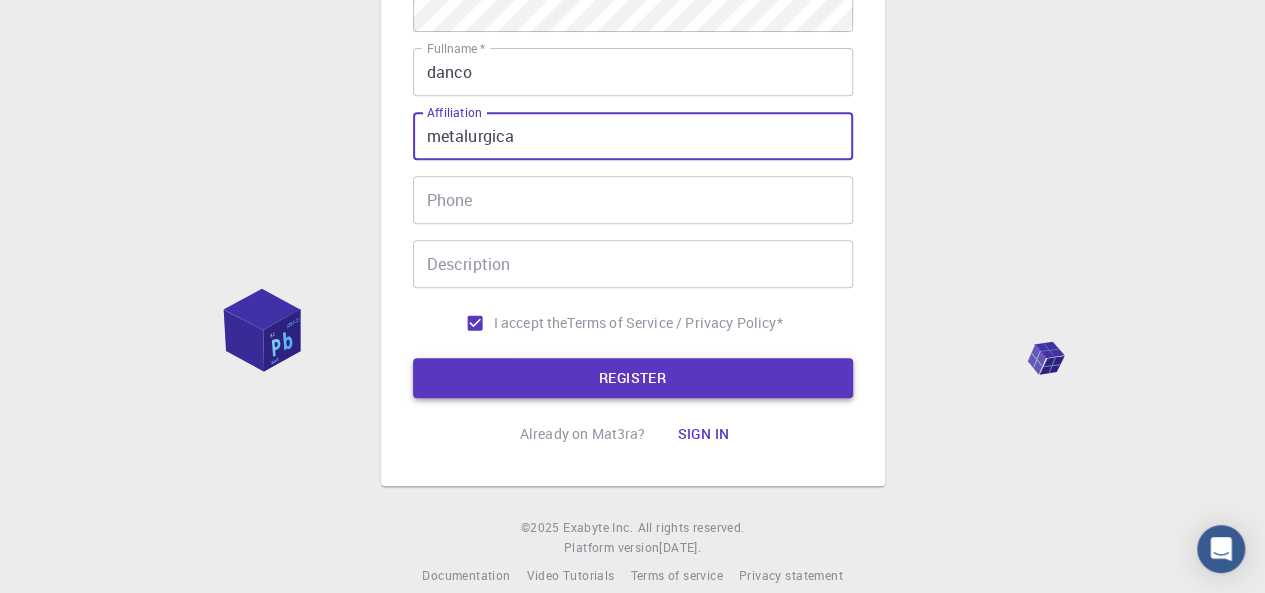 type on "metalurgica" 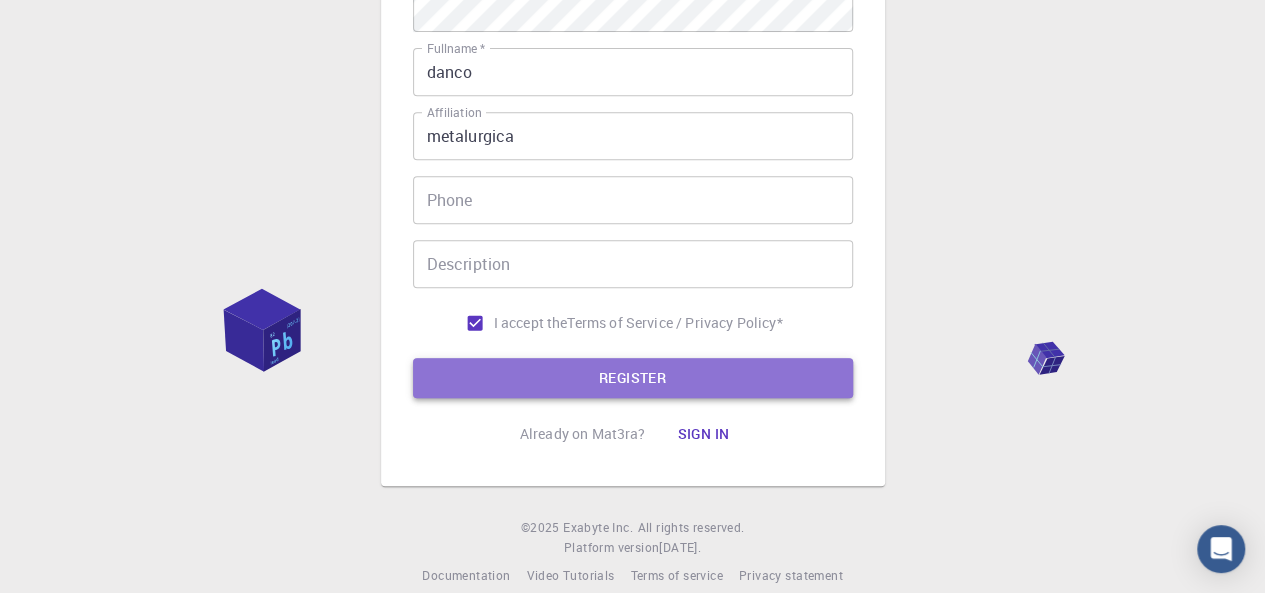 click on "REGISTER" at bounding box center [633, 378] 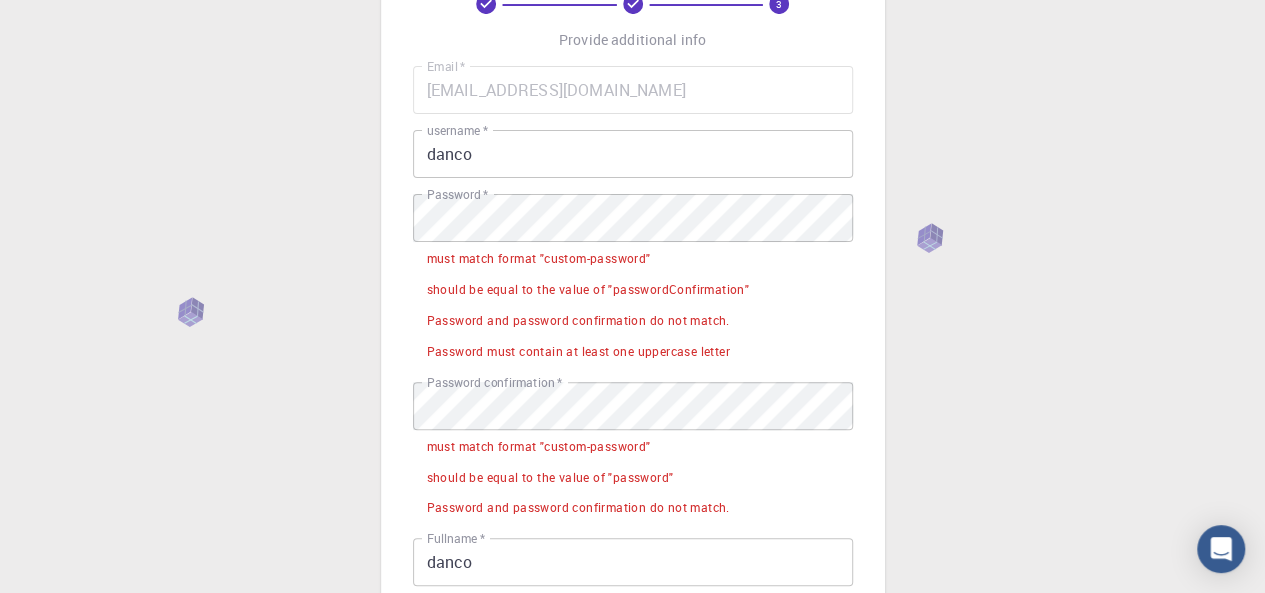 scroll, scrollTop: 124, scrollLeft: 0, axis: vertical 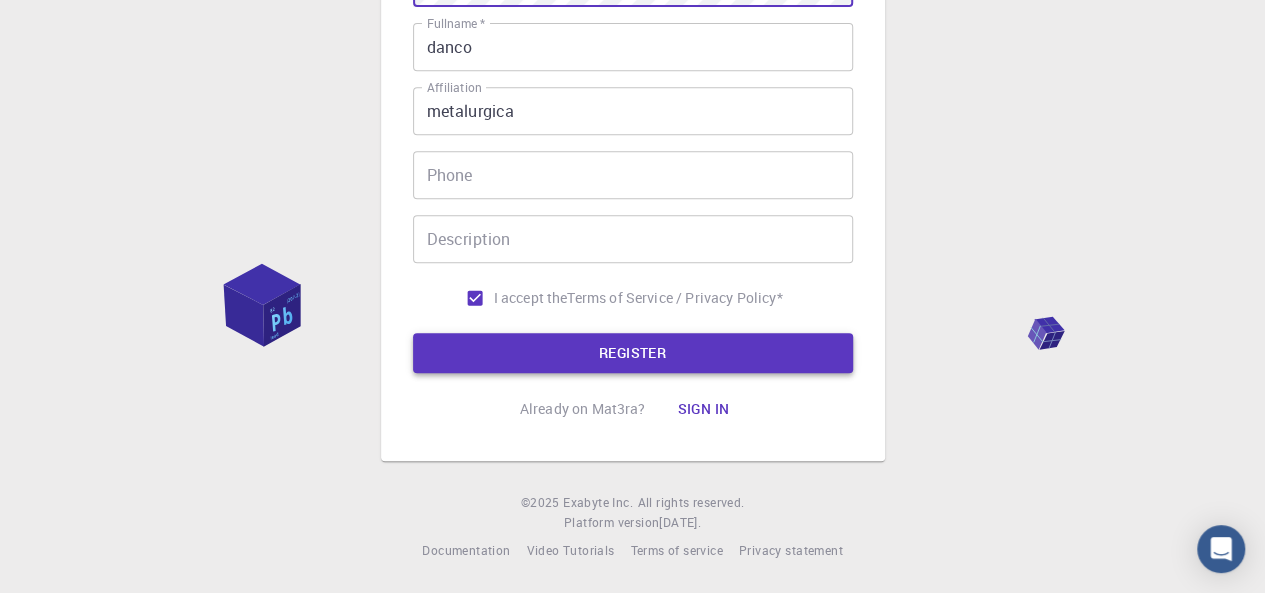 click on "REGISTER" at bounding box center [633, 353] 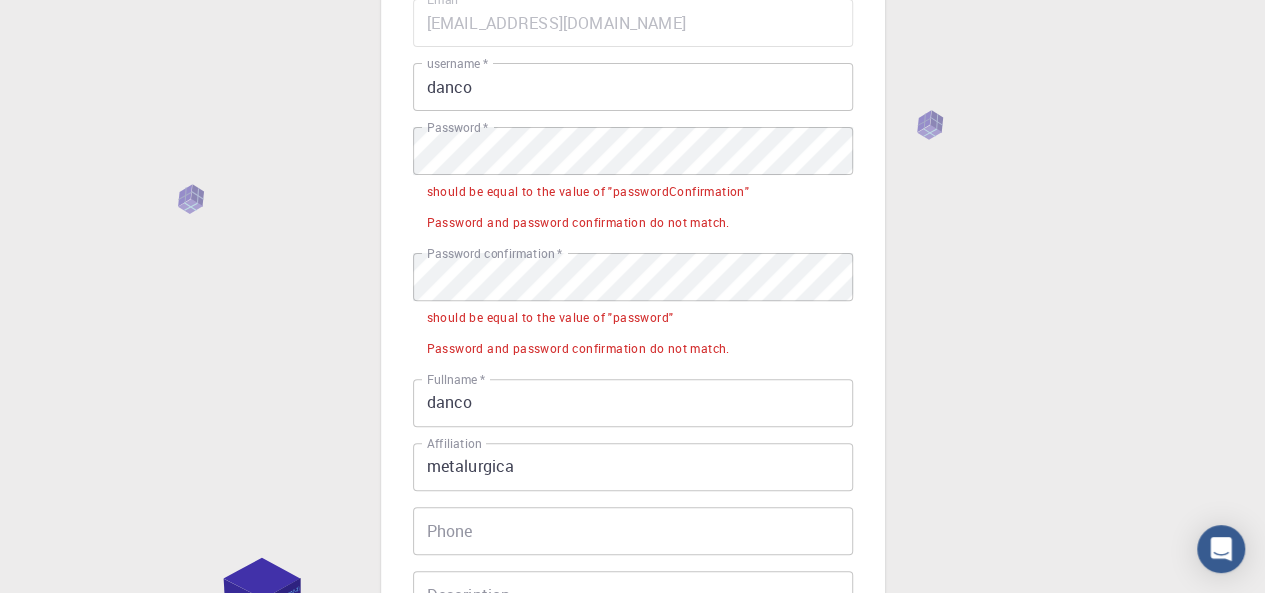 scroll, scrollTop: 188, scrollLeft: 0, axis: vertical 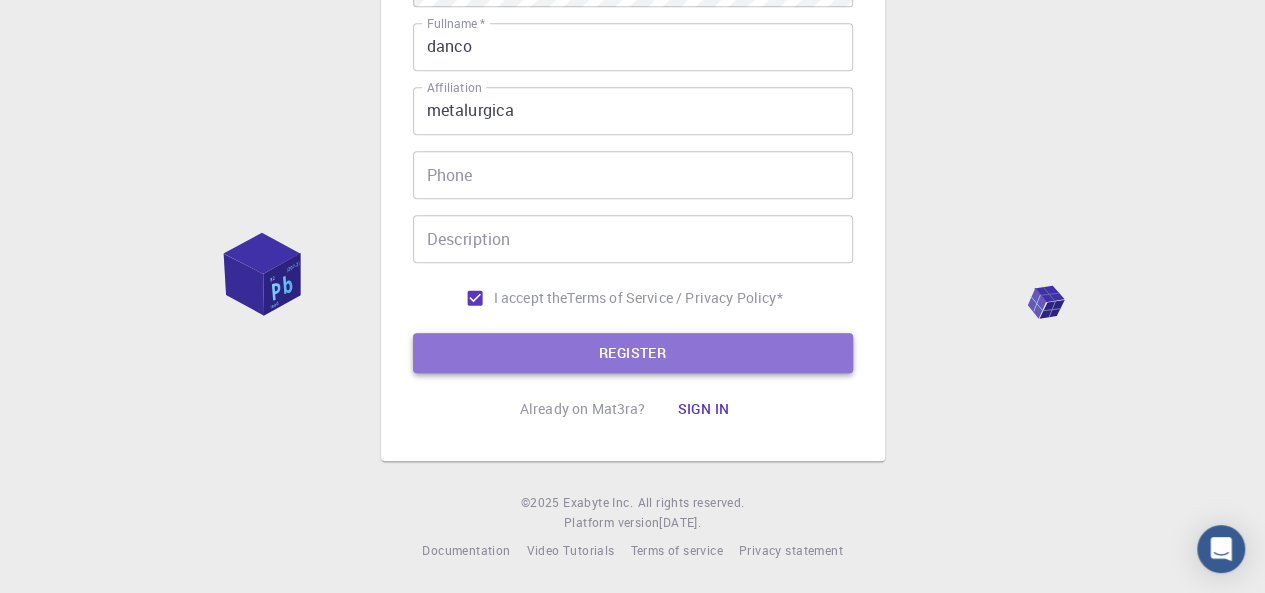click on "REGISTER" at bounding box center [633, 353] 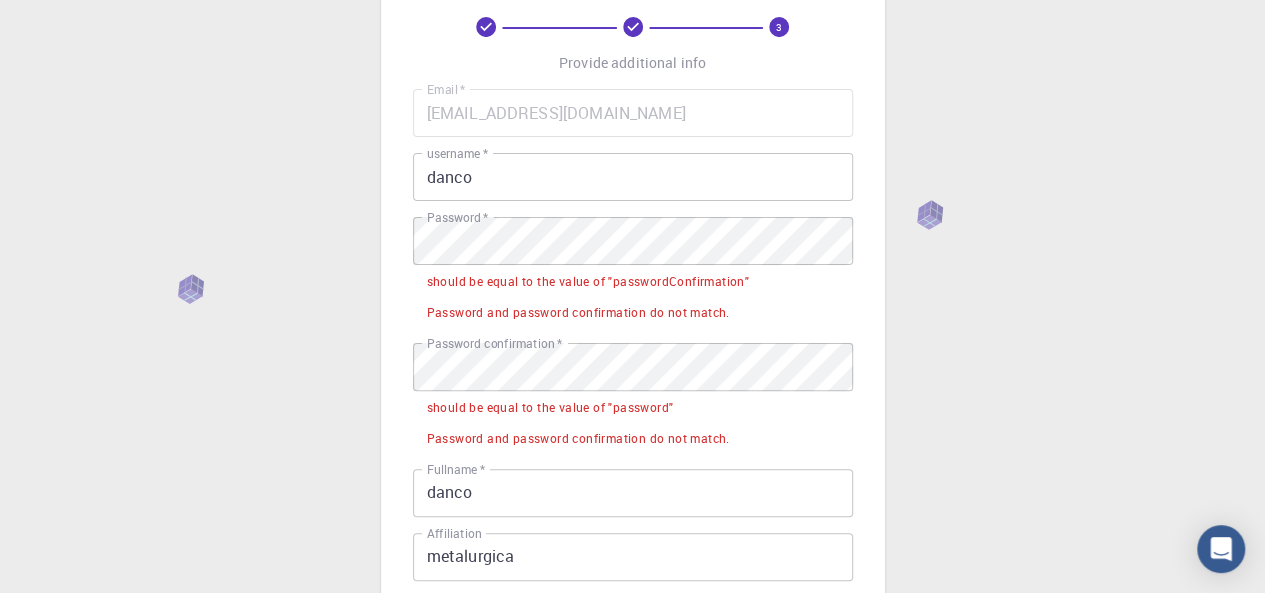 scroll, scrollTop: 88, scrollLeft: 0, axis: vertical 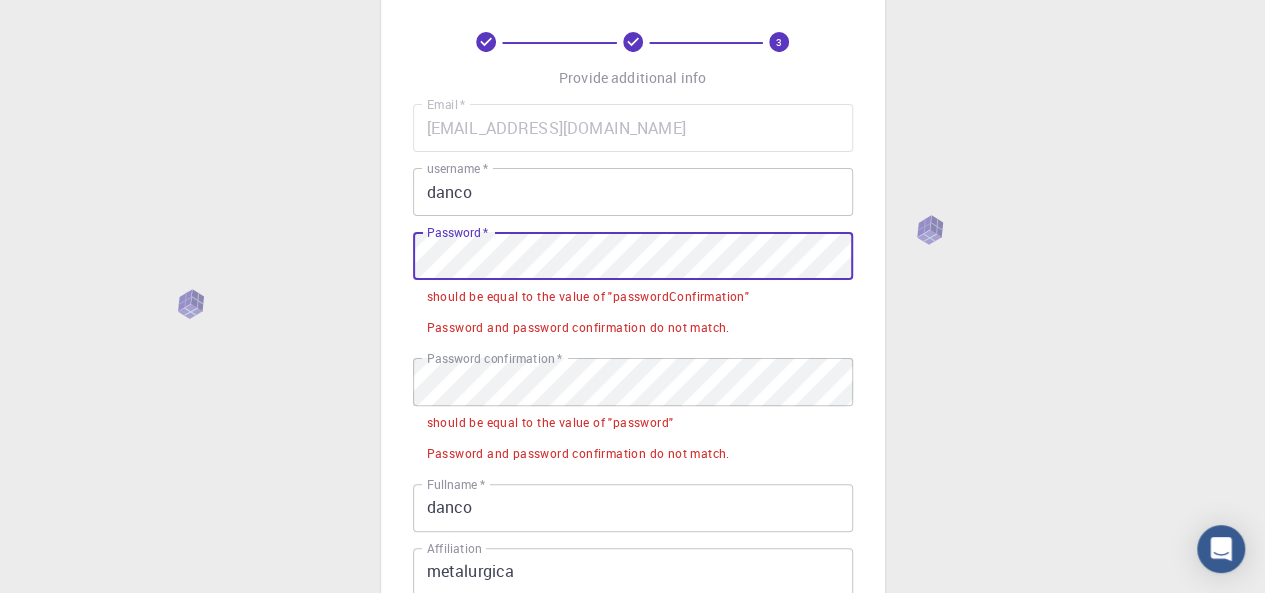 click on "3 Provide additional info Email   * [EMAIL_ADDRESS][DOMAIN_NAME] Email   * username   * danco username   * Password   * Password   * should be equal to the value of "passwordConfirmation" Password and password confirmation do not match. Password confirmation   * Password confirmation   * should be equal to the value of "password" Password and password confirmation do not match. Fullname   * danco Fullname   * Affiliation metalurgica Affiliation Phone Phone Description Description I accept the  Terms of Service / Privacy Policy  * REGISTER Already on Mat3ra? Sign in ©  2025   Exabyte Inc.   All rights reserved. Platform version  [DATE] . Documentation Video Tutorials Terms of service Privacy statement" at bounding box center (632, 482) 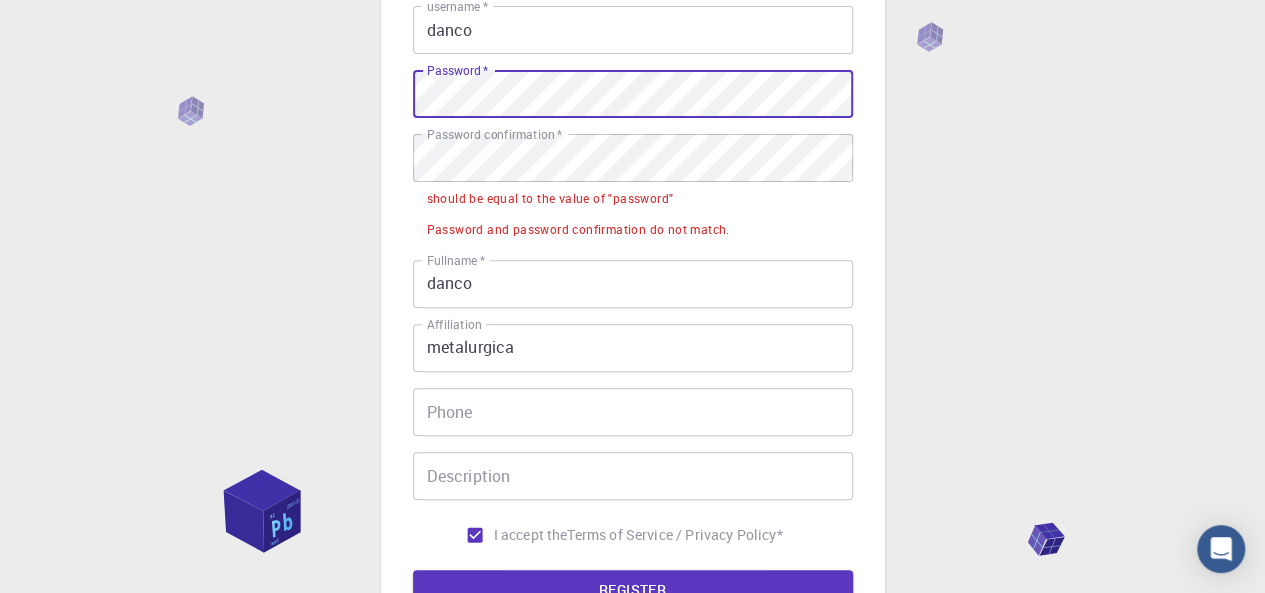 scroll, scrollTop: 388, scrollLeft: 0, axis: vertical 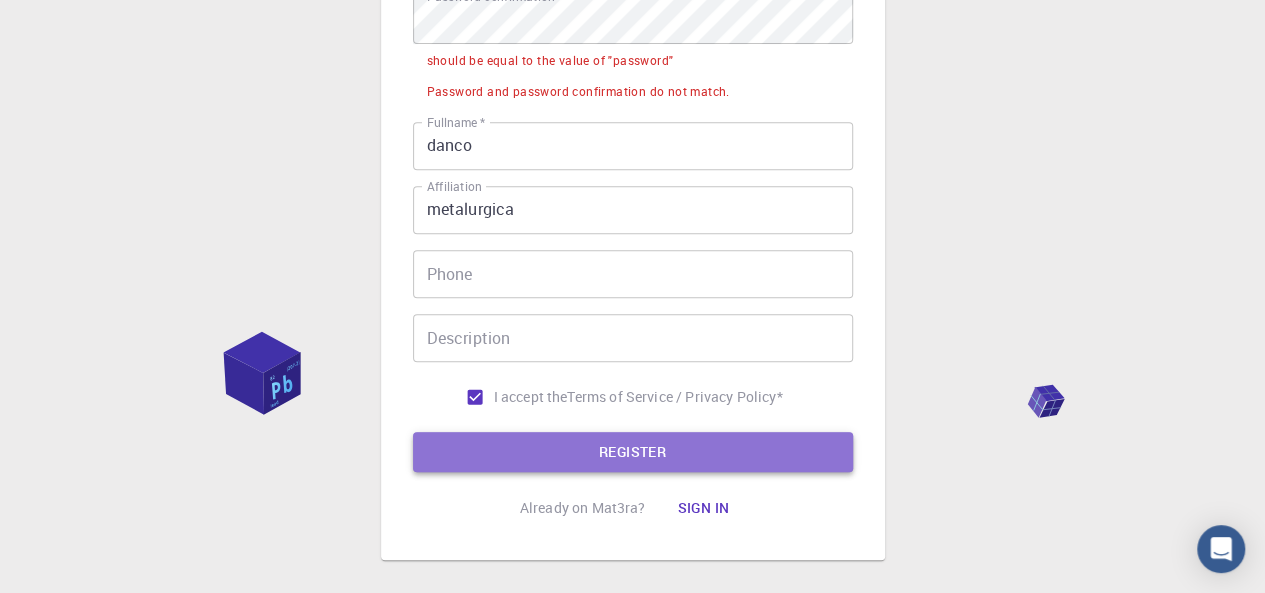 click on "REGISTER" at bounding box center (633, 452) 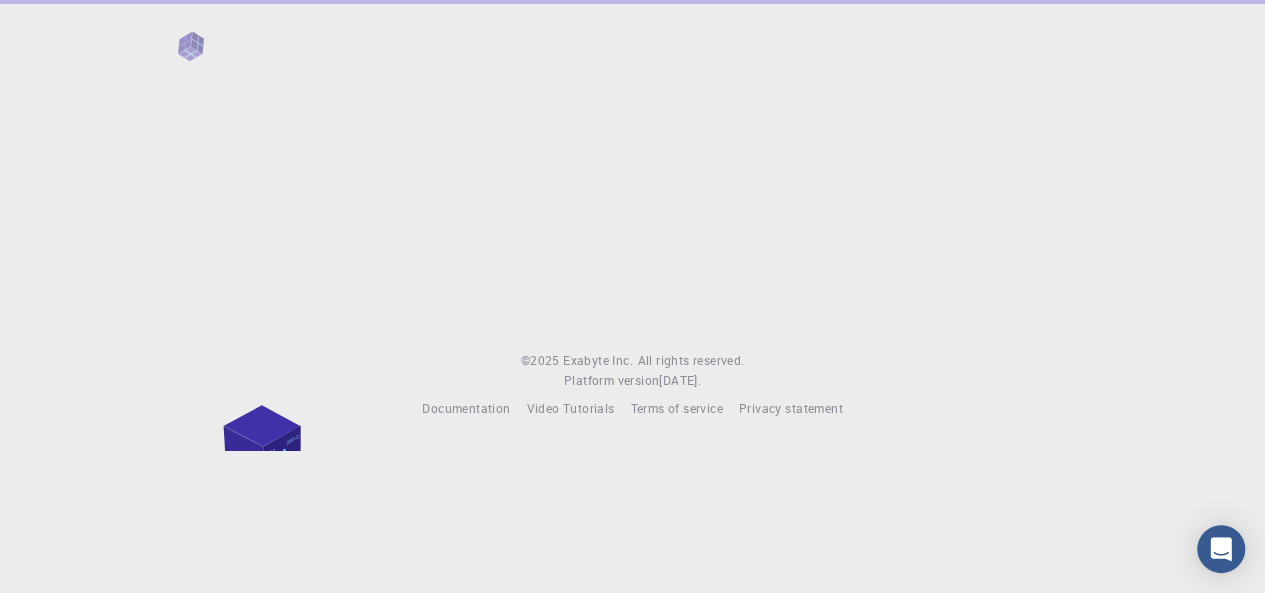 scroll, scrollTop: 0, scrollLeft: 0, axis: both 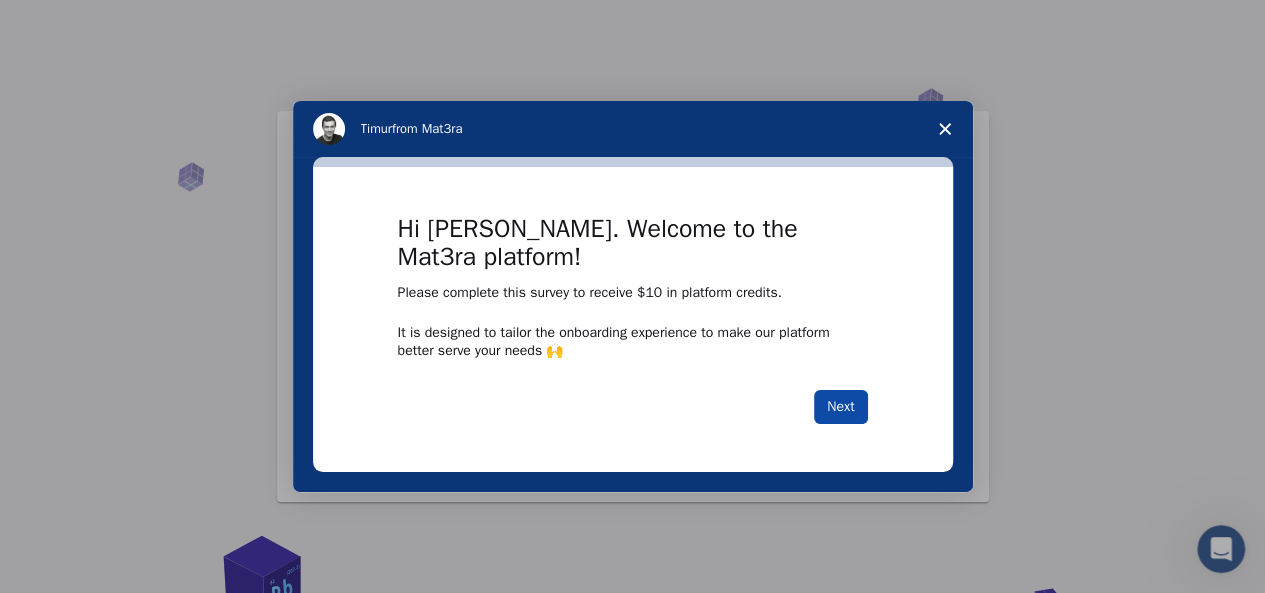 click on "Next" at bounding box center [840, 407] 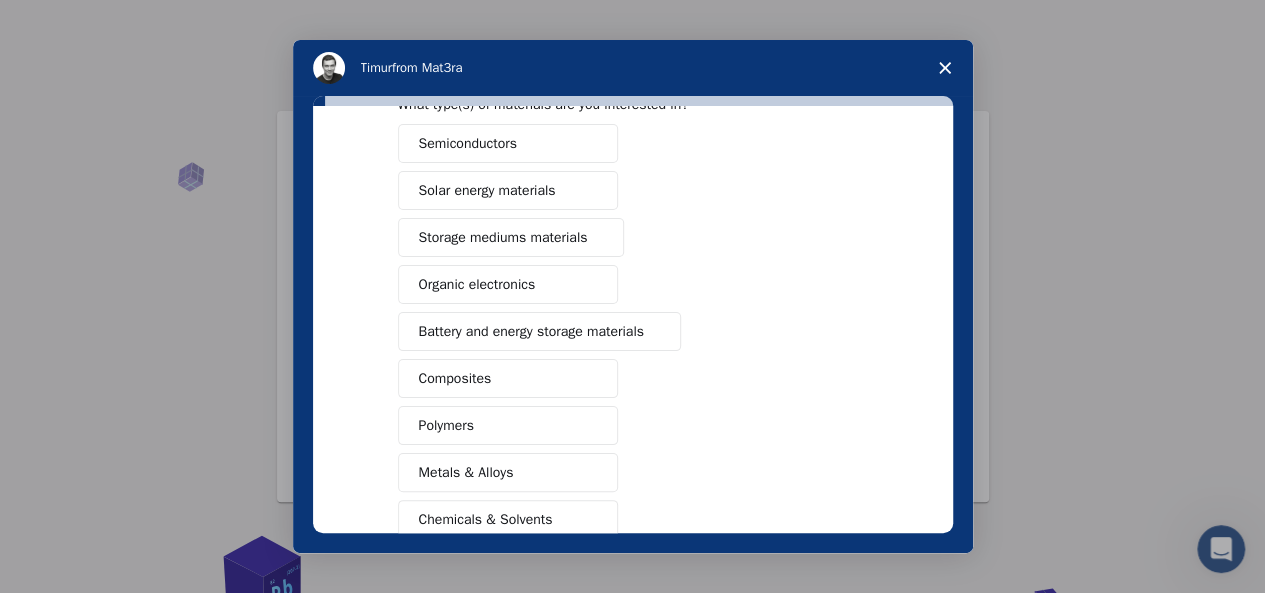 scroll, scrollTop: 300, scrollLeft: 0, axis: vertical 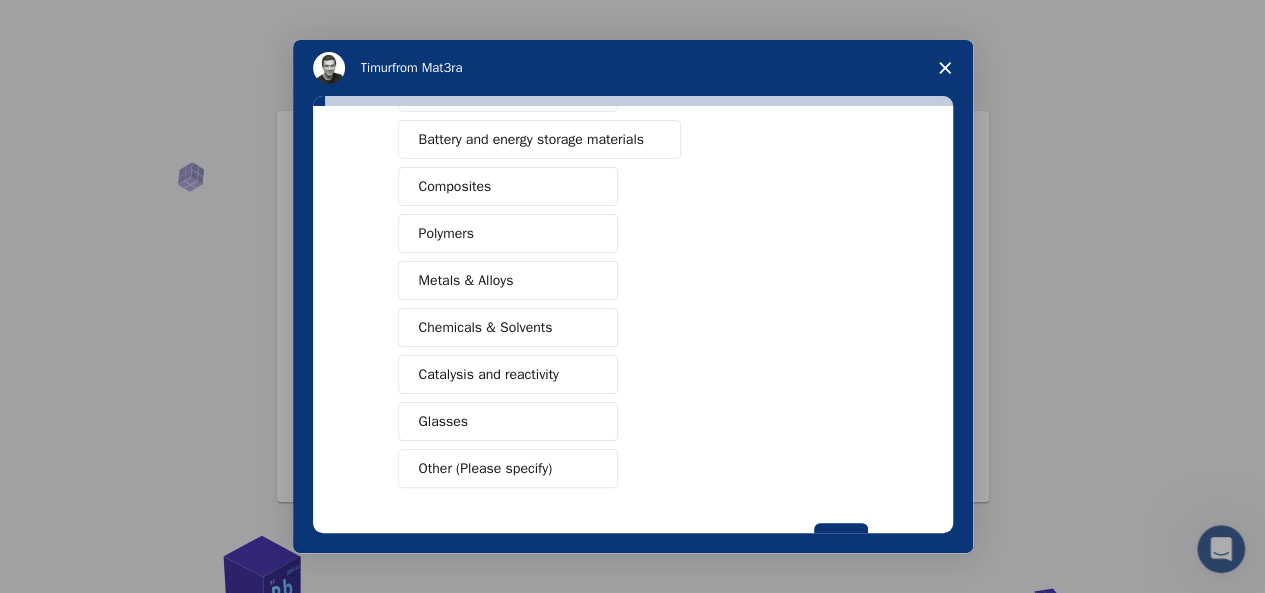 click on "Metals & Alloys" at bounding box center [508, 280] 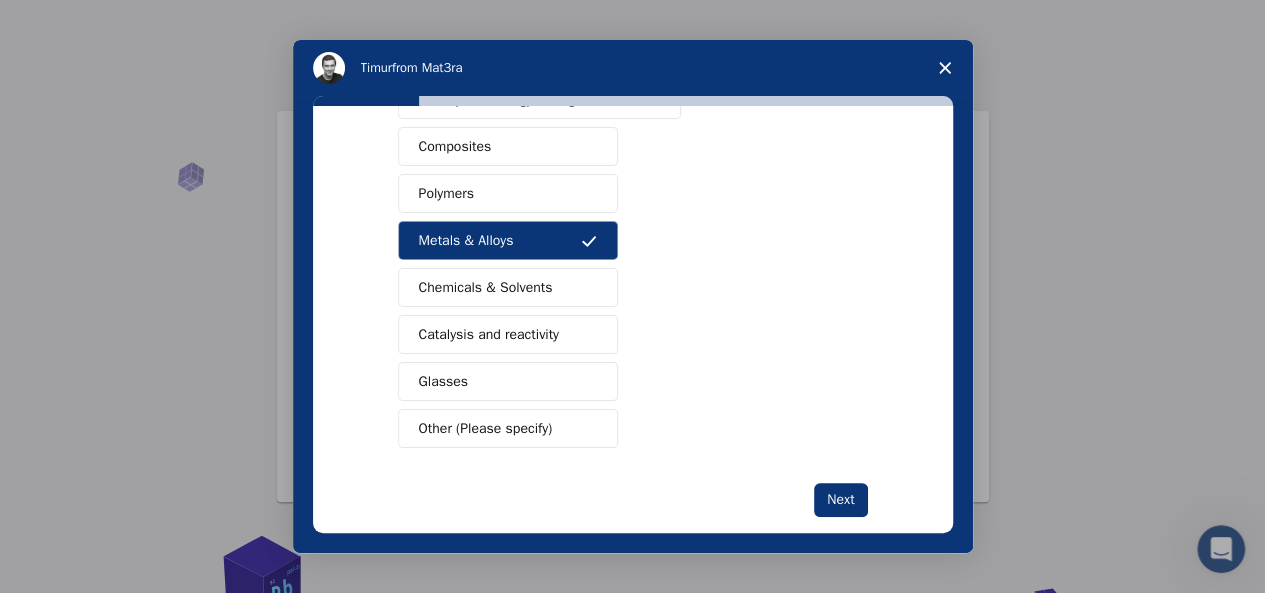 scroll, scrollTop: 364, scrollLeft: 0, axis: vertical 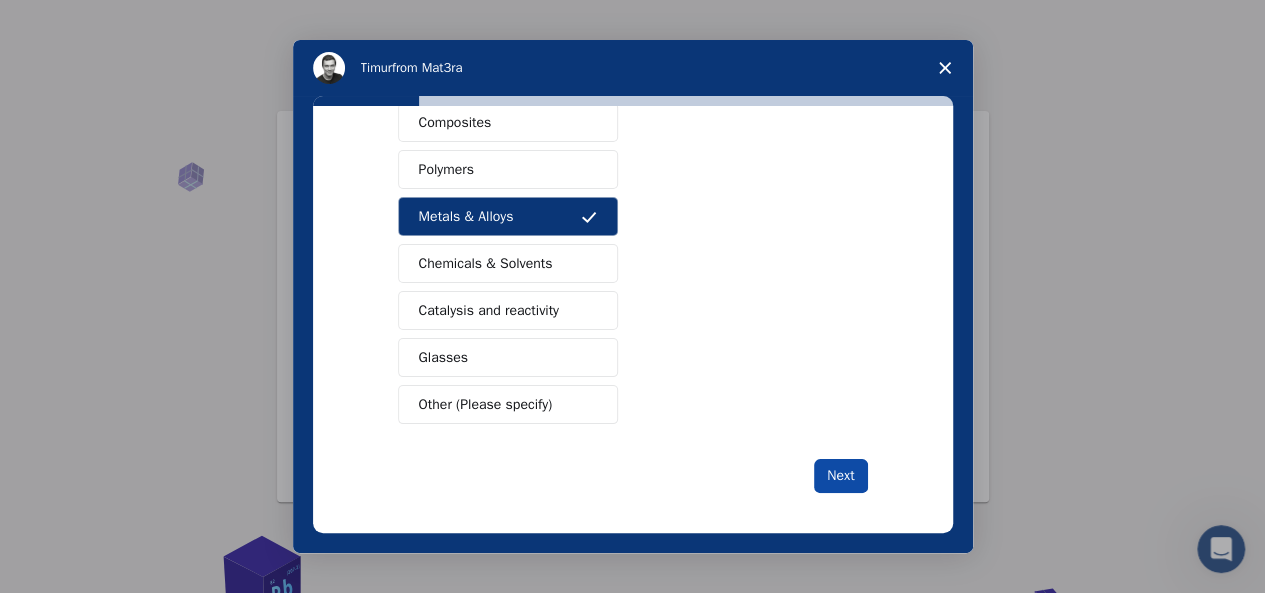 click on "Next" at bounding box center [840, 476] 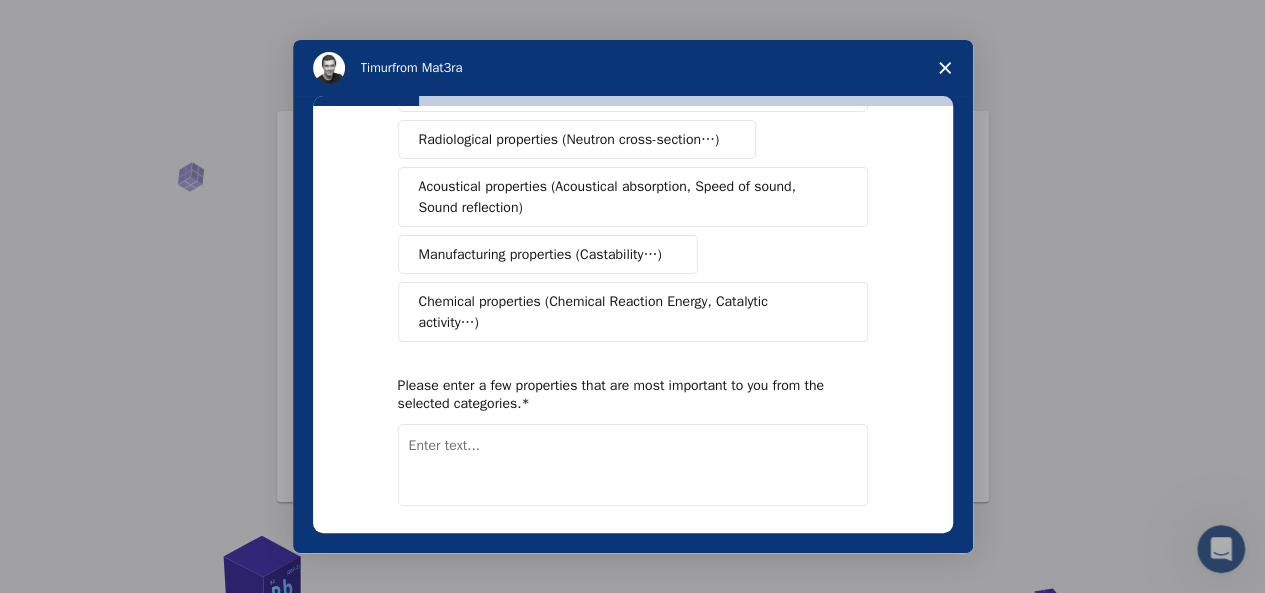 scroll, scrollTop: 468, scrollLeft: 0, axis: vertical 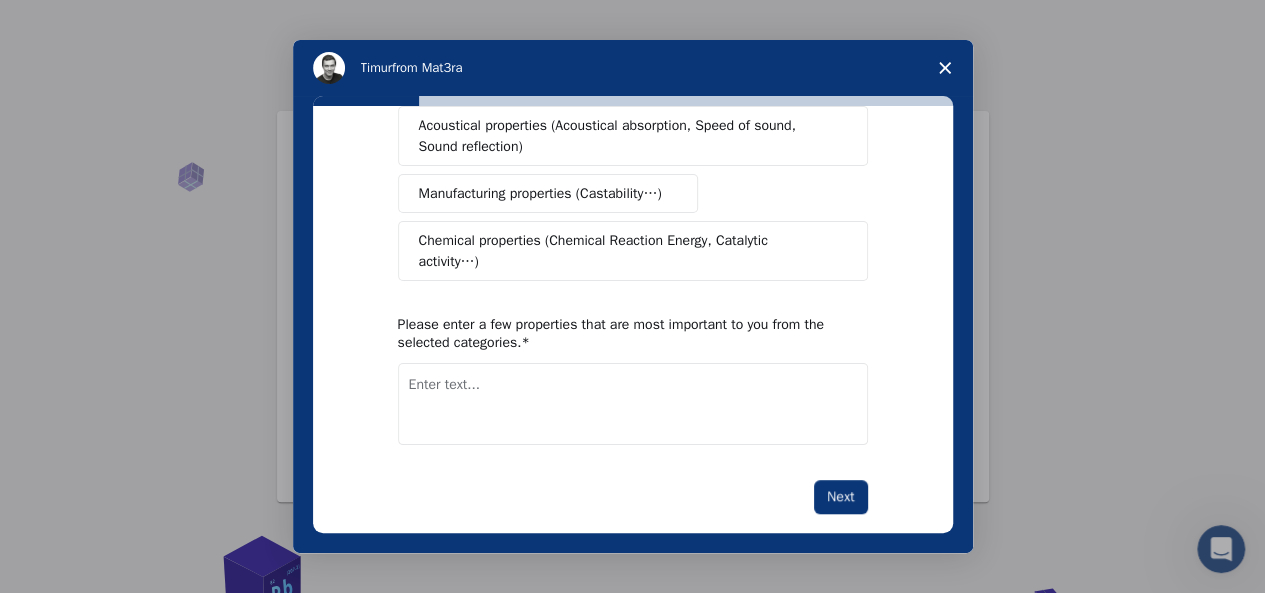 click on "Manufacturing properties (Castability…)" at bounding box center [540, 193] 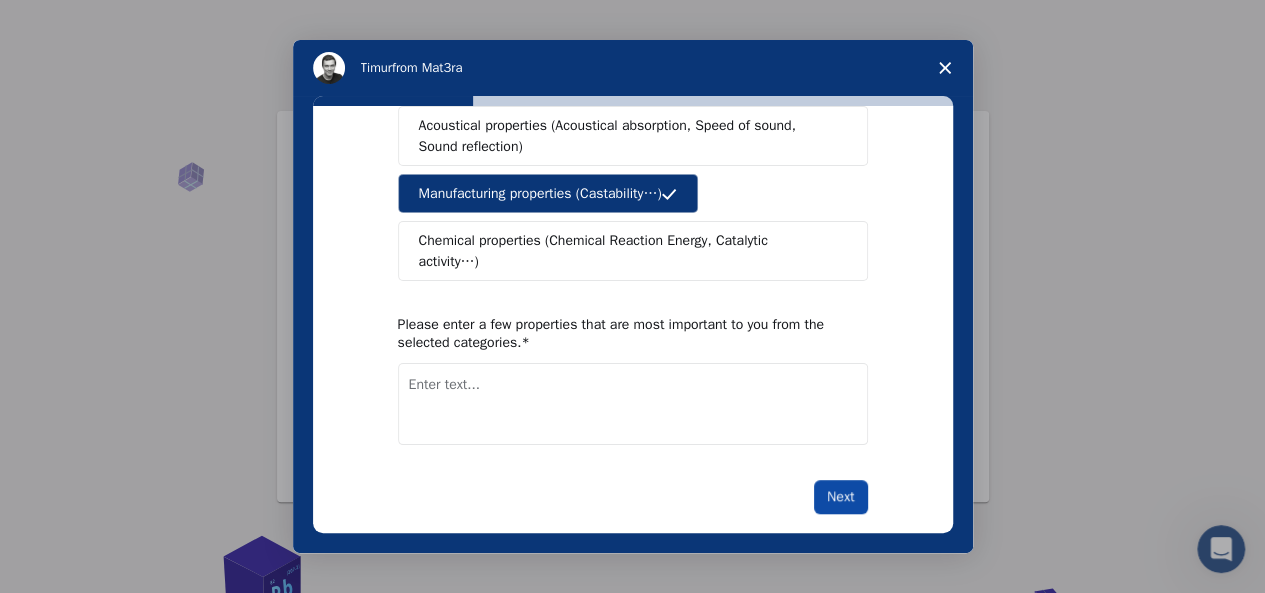 click on "Next" at bounding box center (840, 497) 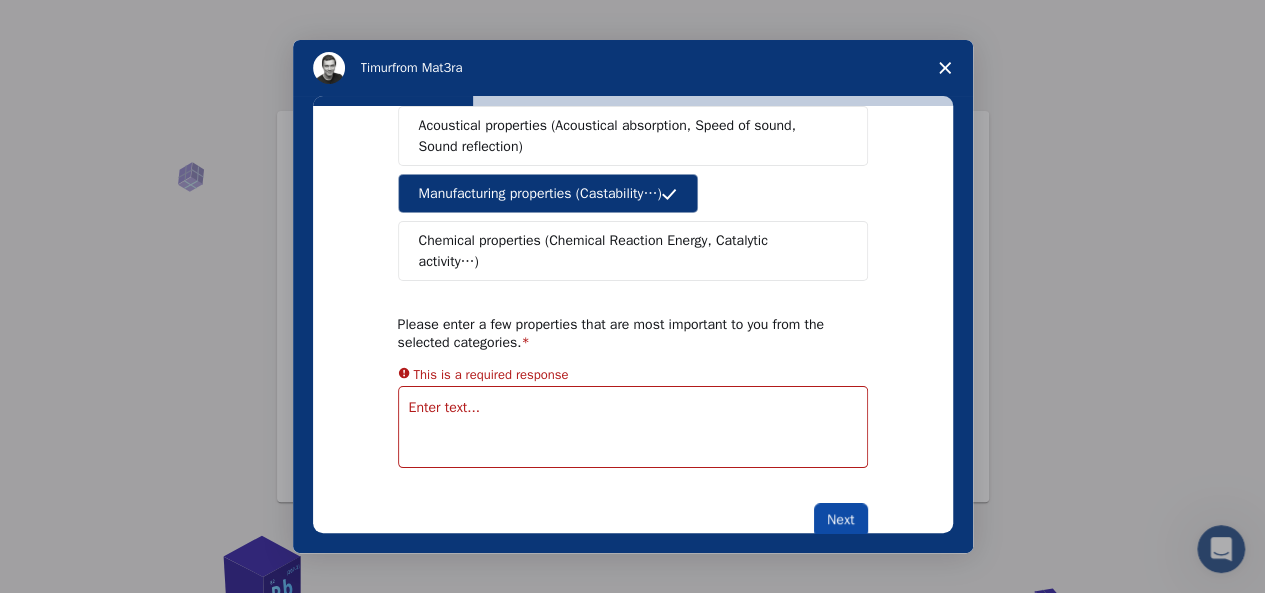 click on "Next" at bounding box center (840, 520) 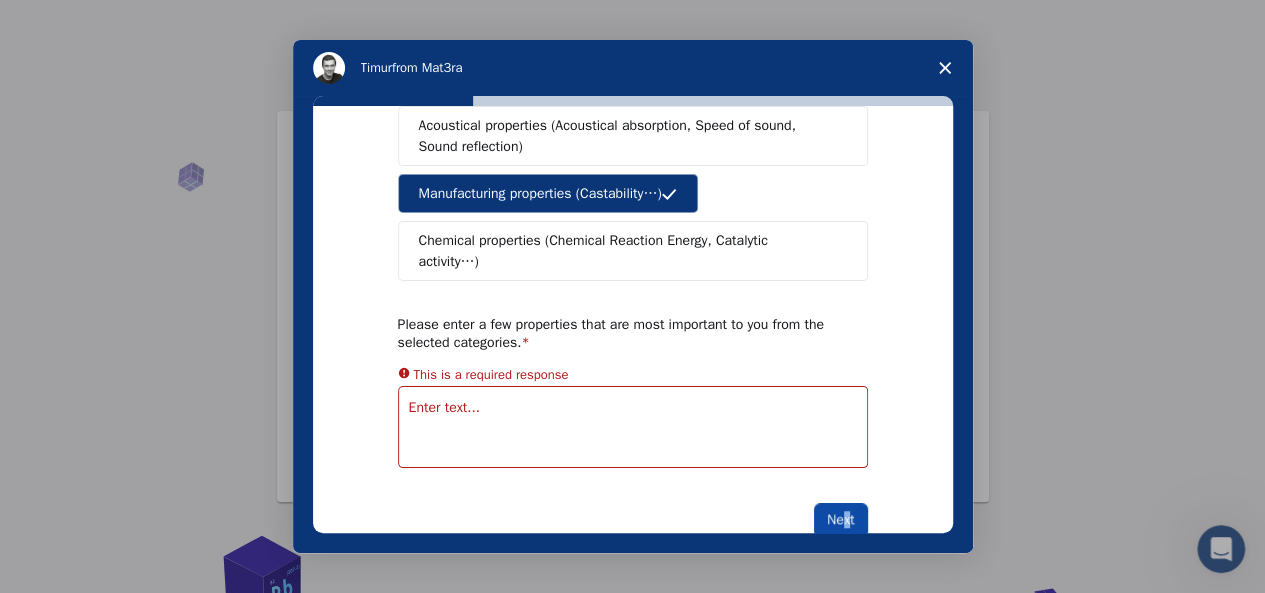 drag, startPoint x: 842, startPoint y: 459, endPoint x: 832, endPoint y: 475, distance: 18.867962 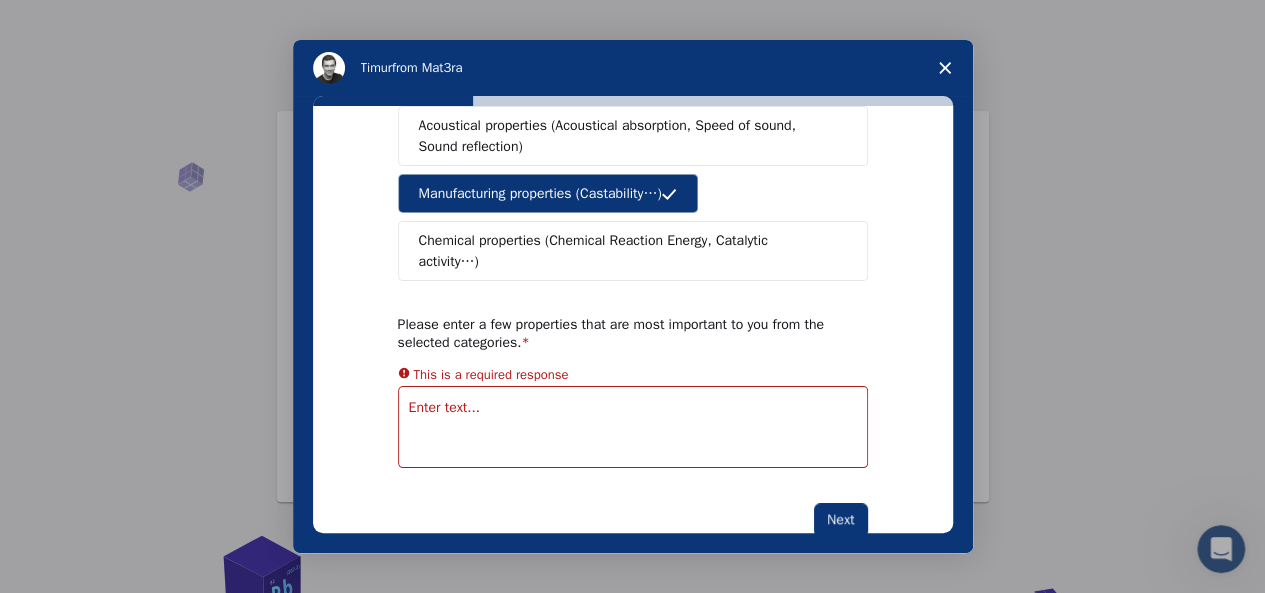 click at bounding box center (633, 427) 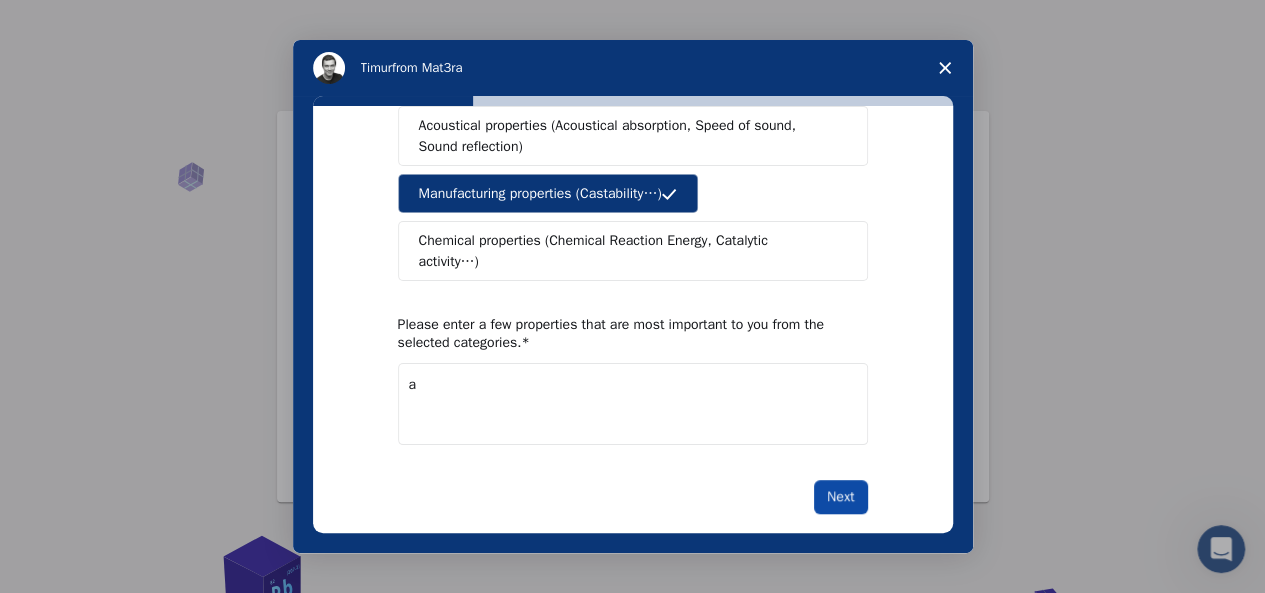 type on "a" 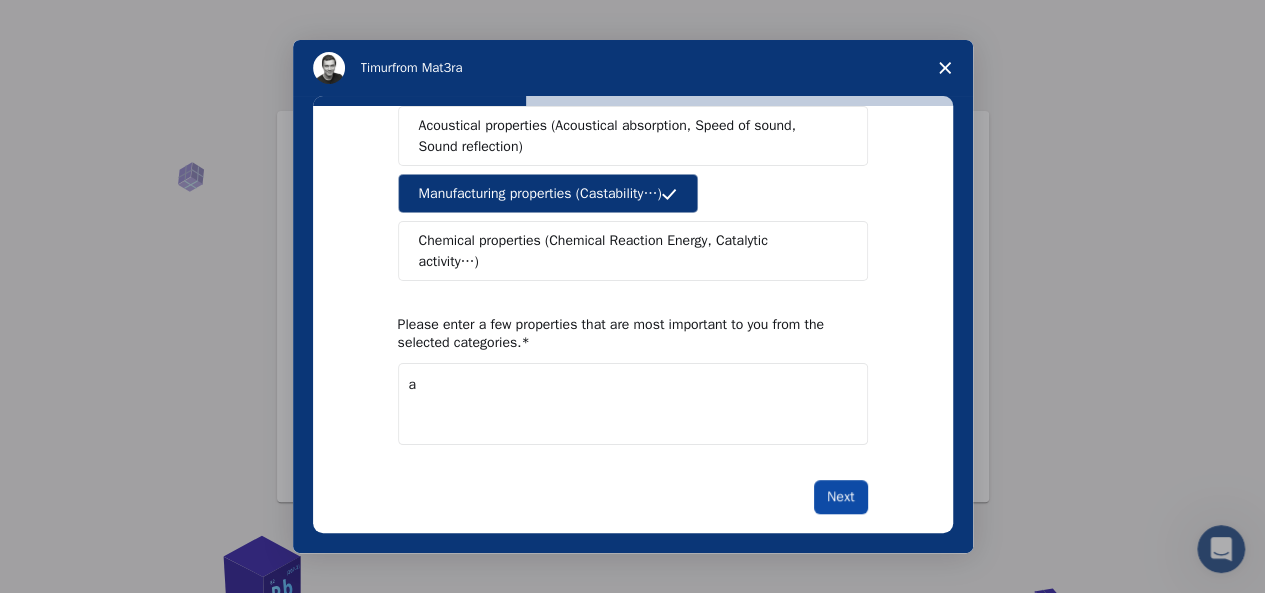 click on "Next" at bounding box center (840, 497) 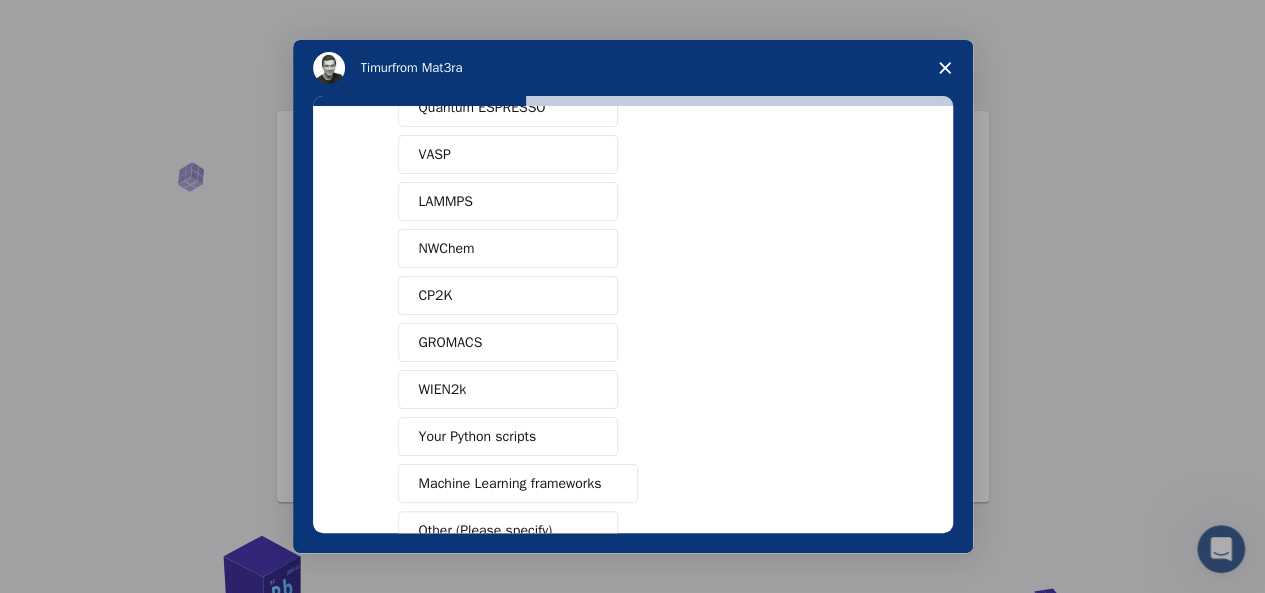 scroll, scrollTop: 221, scrollLeft: 0, axis: vertical 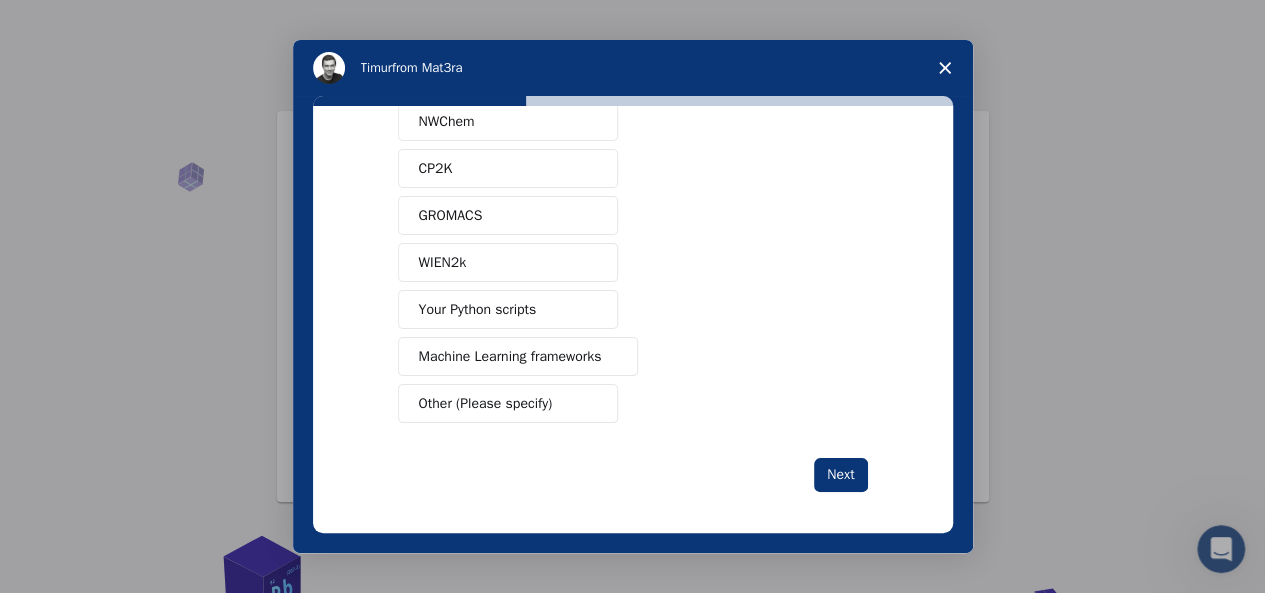 drag, startPoint x: 847, startPoint y: 474, endPoint x: 672, endPoint y: 445, distance: 177.38658 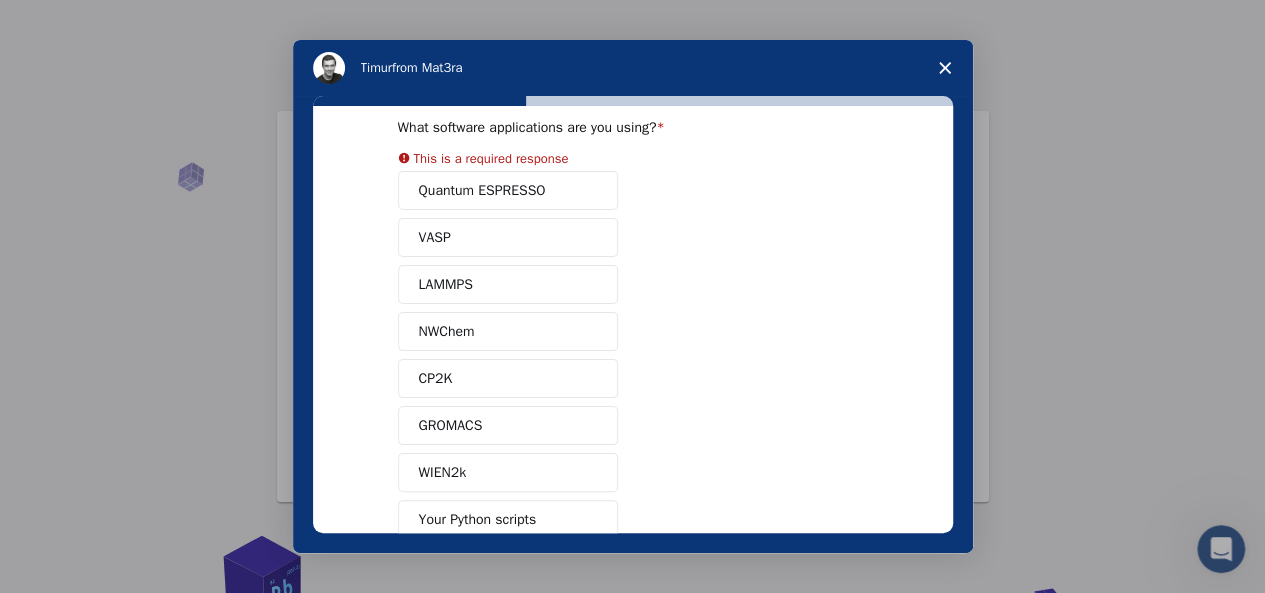 scroll, scrollTop: 0, scrollLeft: 0, axis: both 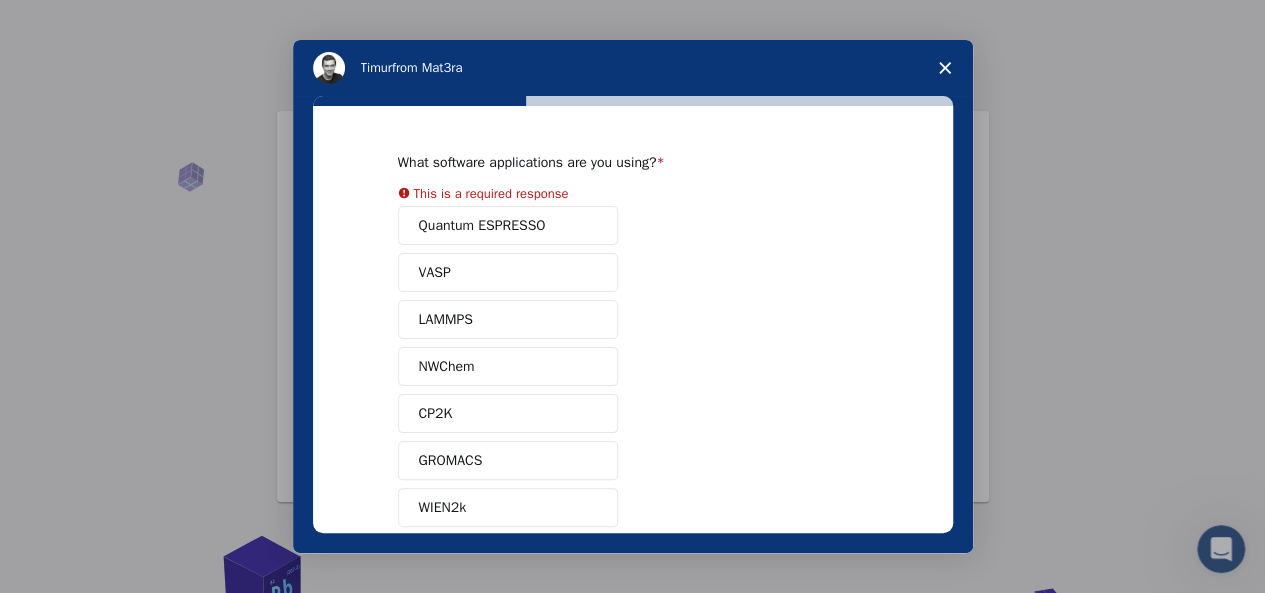 click on "Quantum ESPRESSO VASP LAMMPS NWChem CP2K GROMACS WIEN2k Your Python scripts Machine Learning frameworks Other (Please specify)" at bounding box center (633, 437) 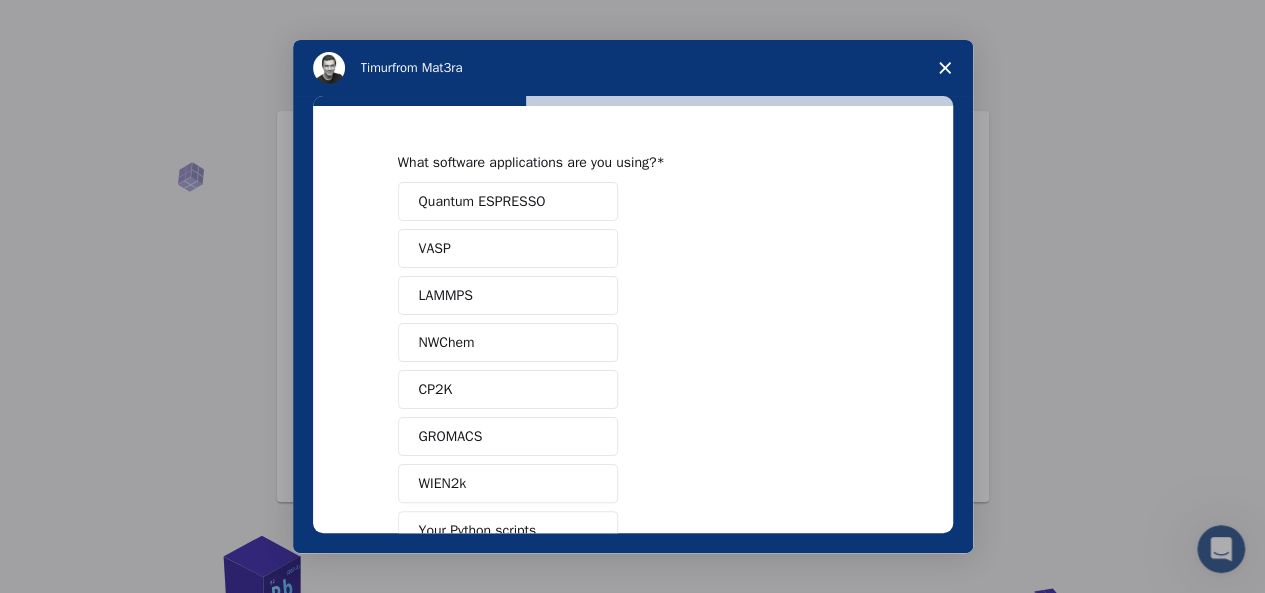 click on "VASP" at bounding box center (508, 248) 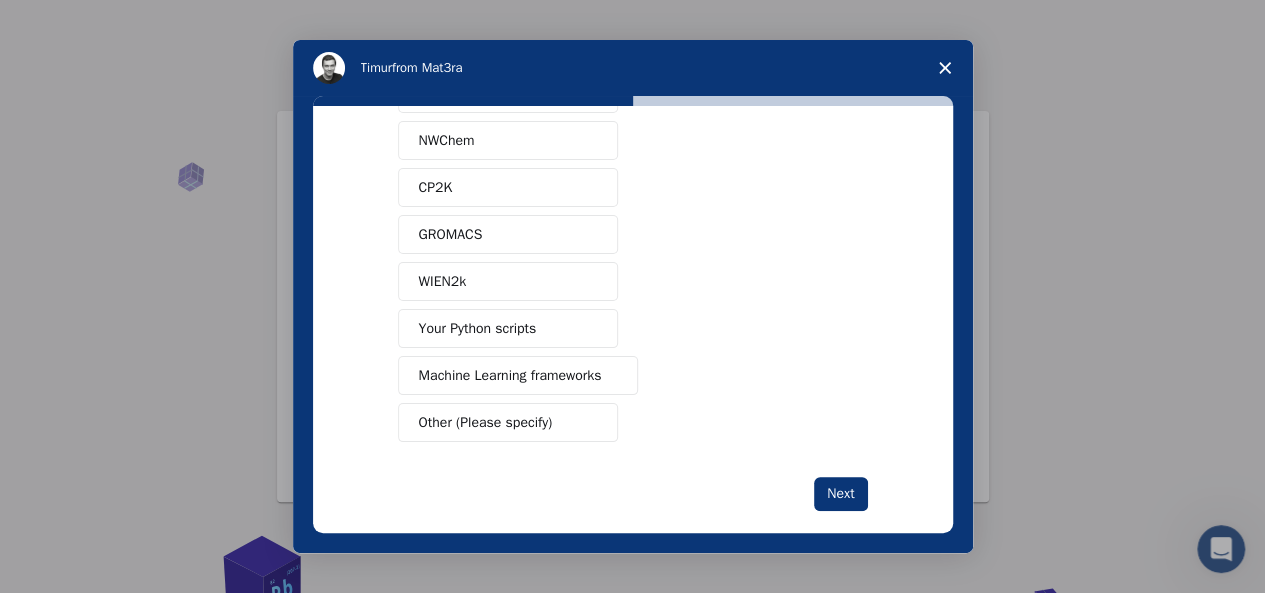 scroll, scrollTop: 221, scrollLeft: 0, axis: vertical 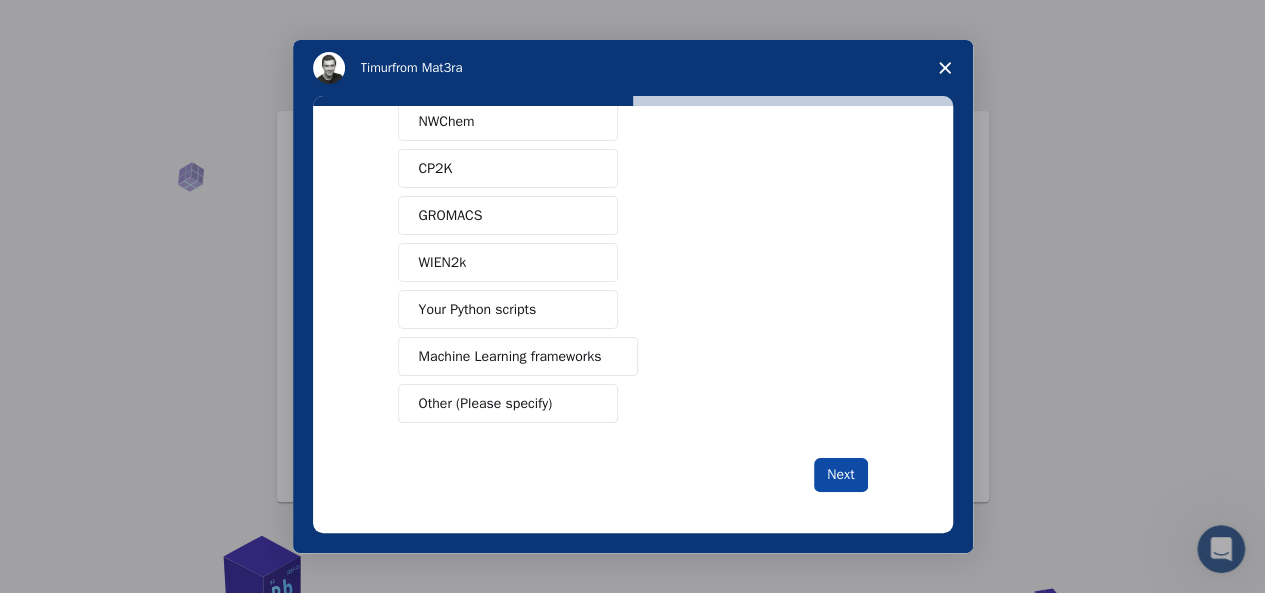 click on "Next" at bounding box center (840, 475) 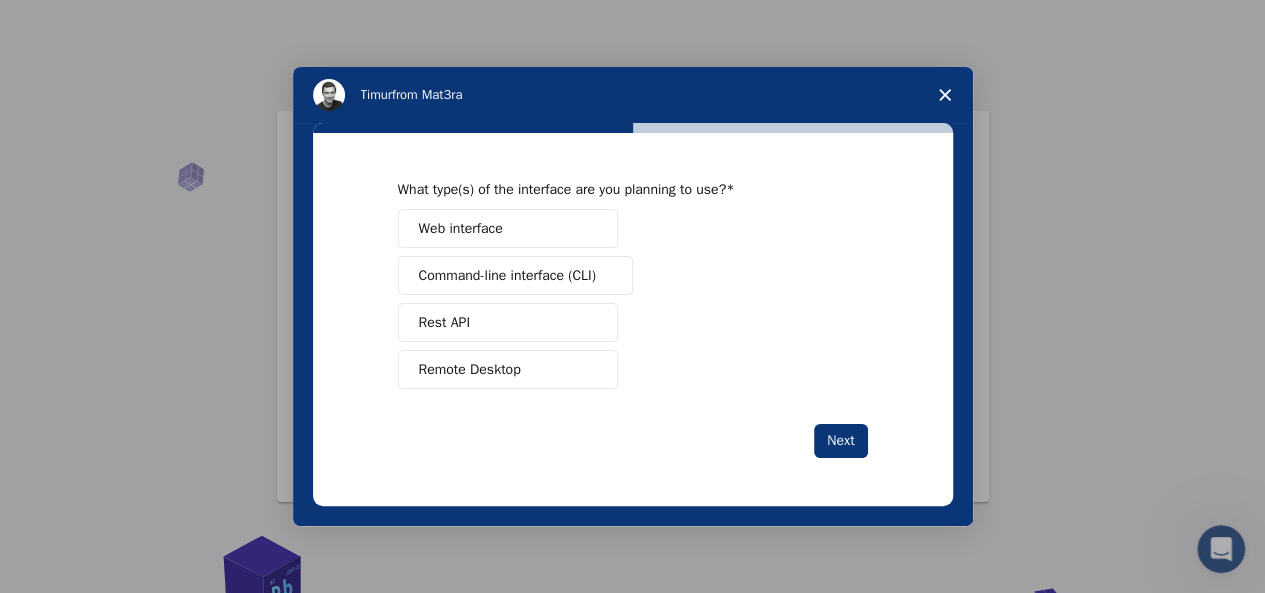 scroll, scrollTop: 0, scrollLeft: 0, axis: both 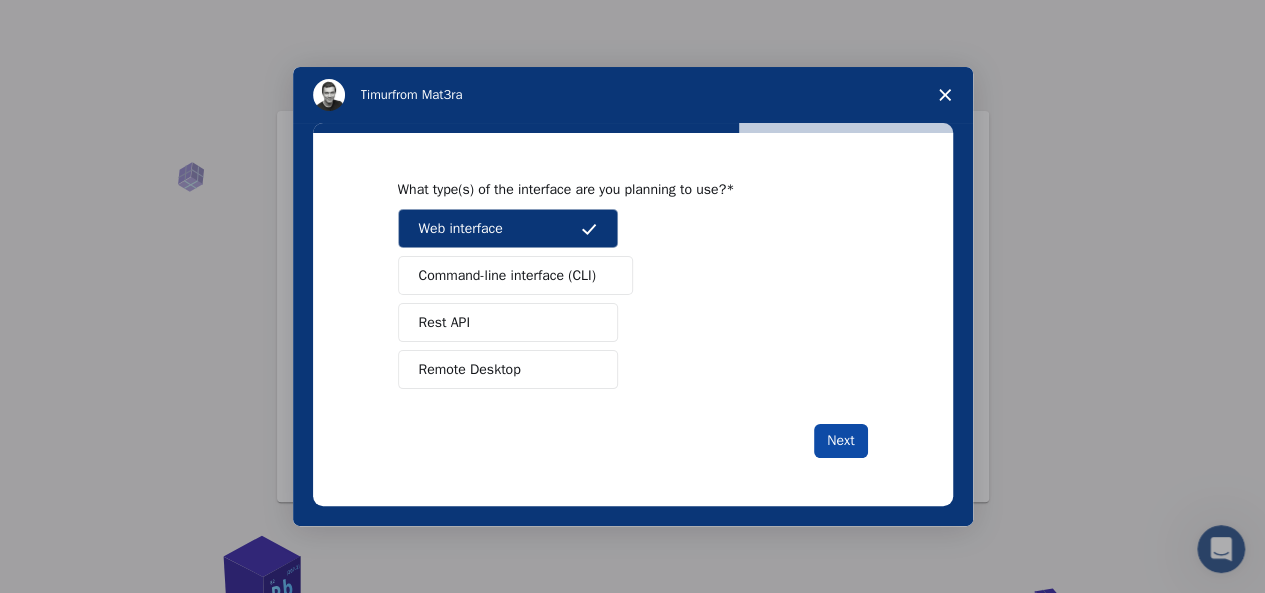 click on "Next" at bounding box center [840, 441] 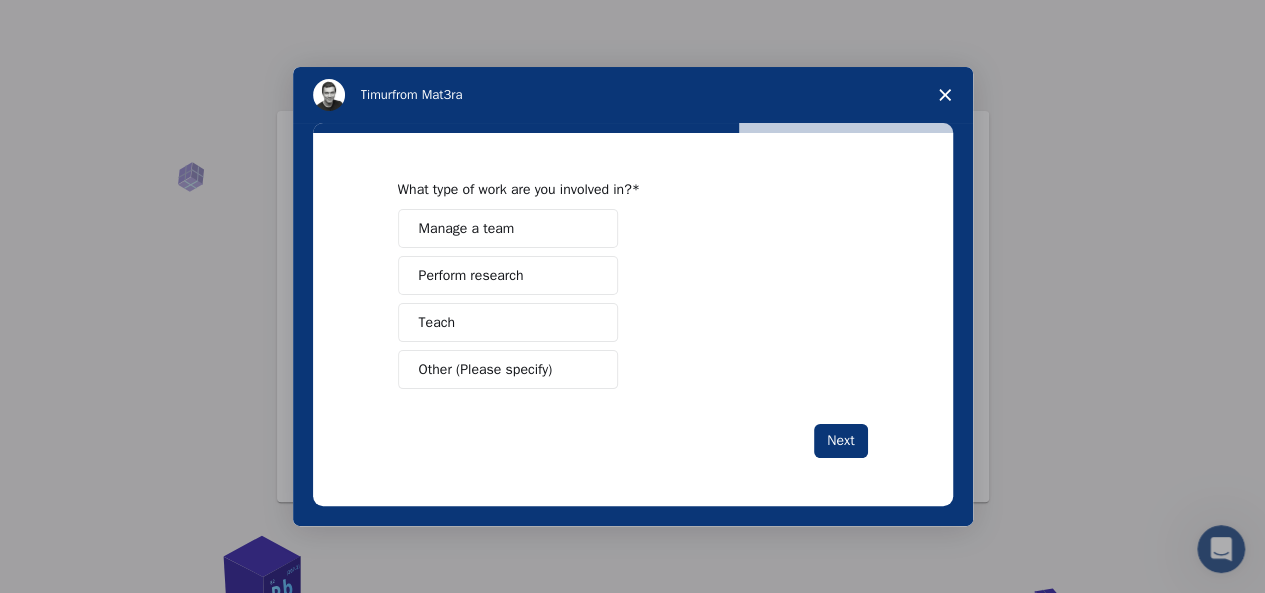 click on "Other (Please specify)" at bounding box center (486, 369) 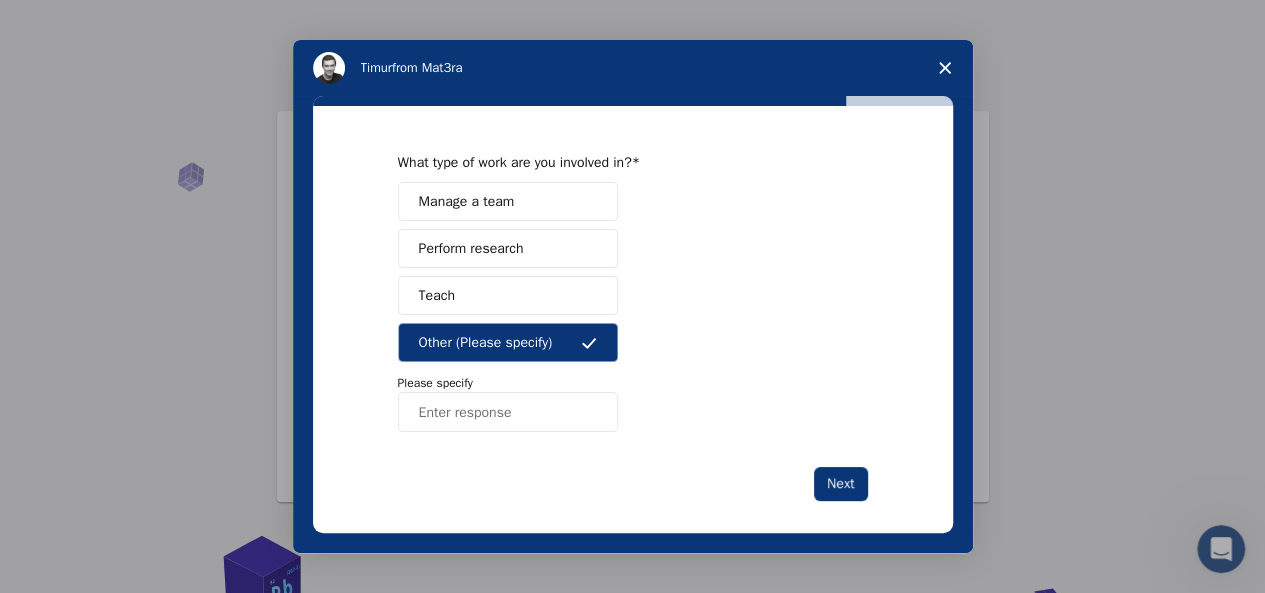 click at bounding box center (508, 412) 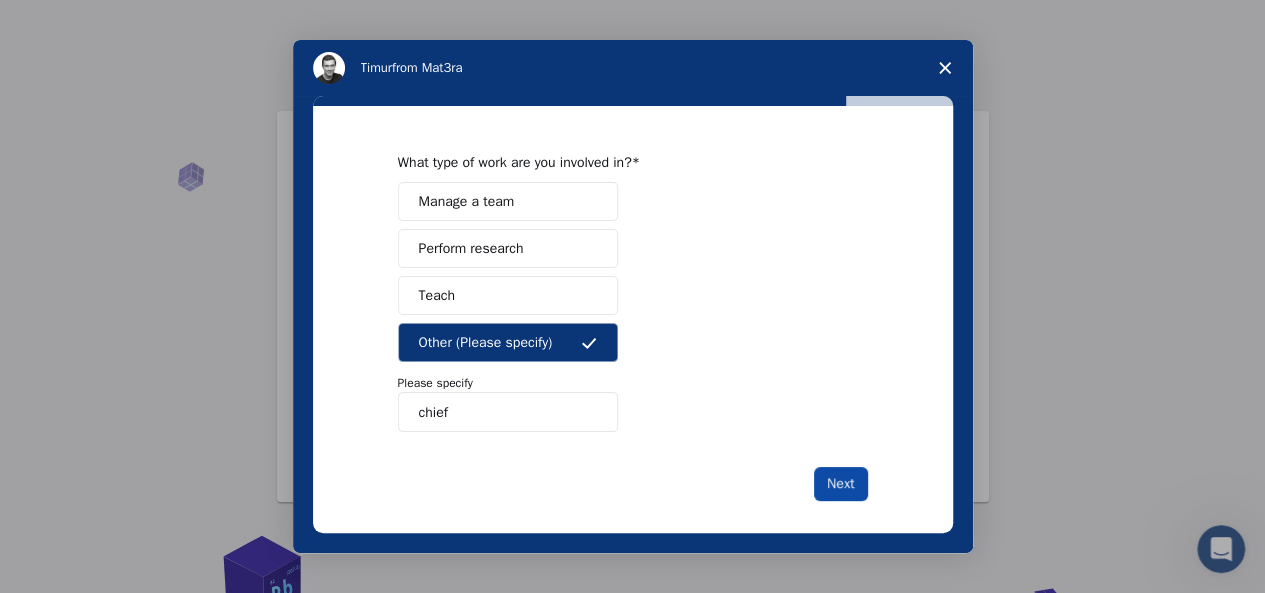 type on "chief" 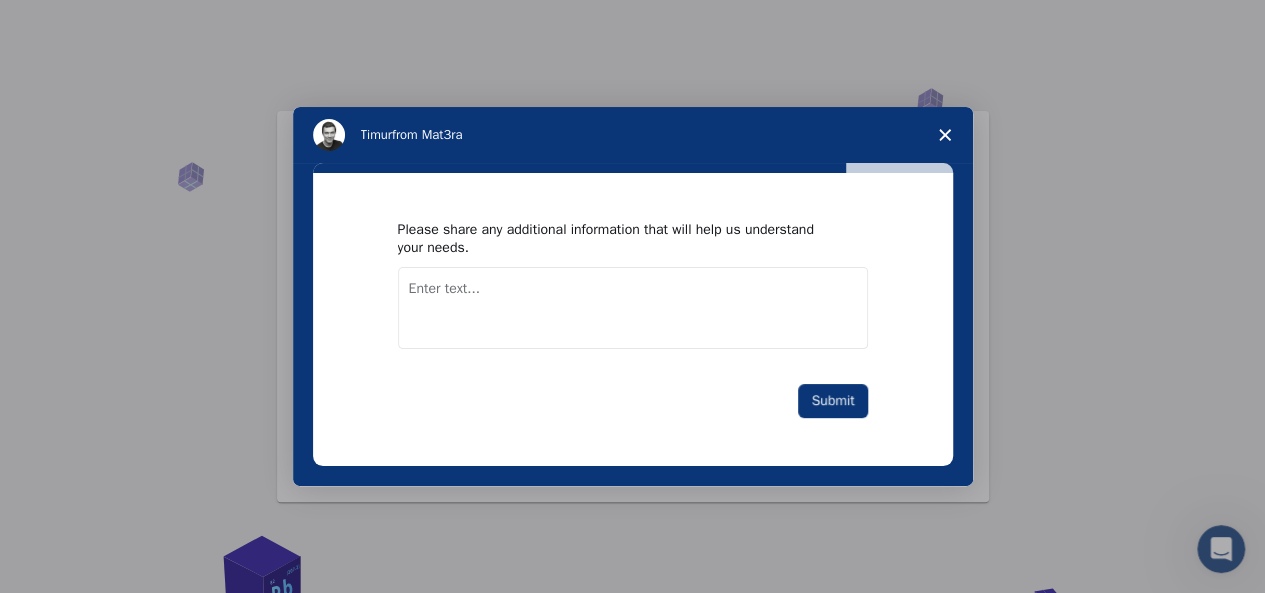 click at bounding box center [633, 308] 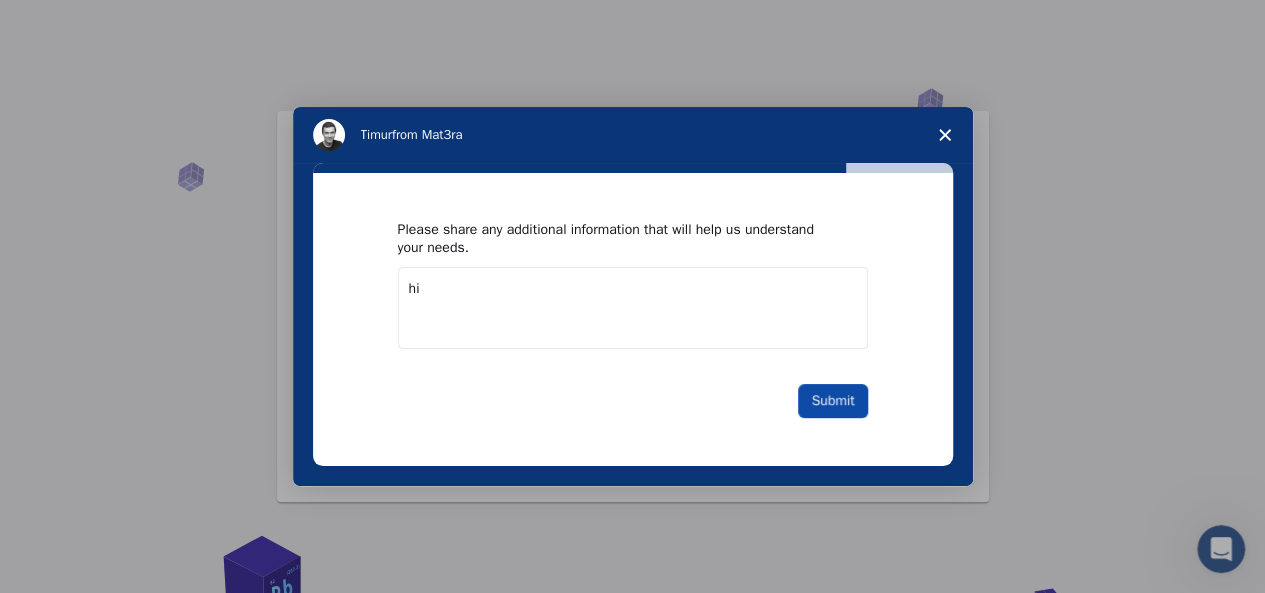 type on "hi" 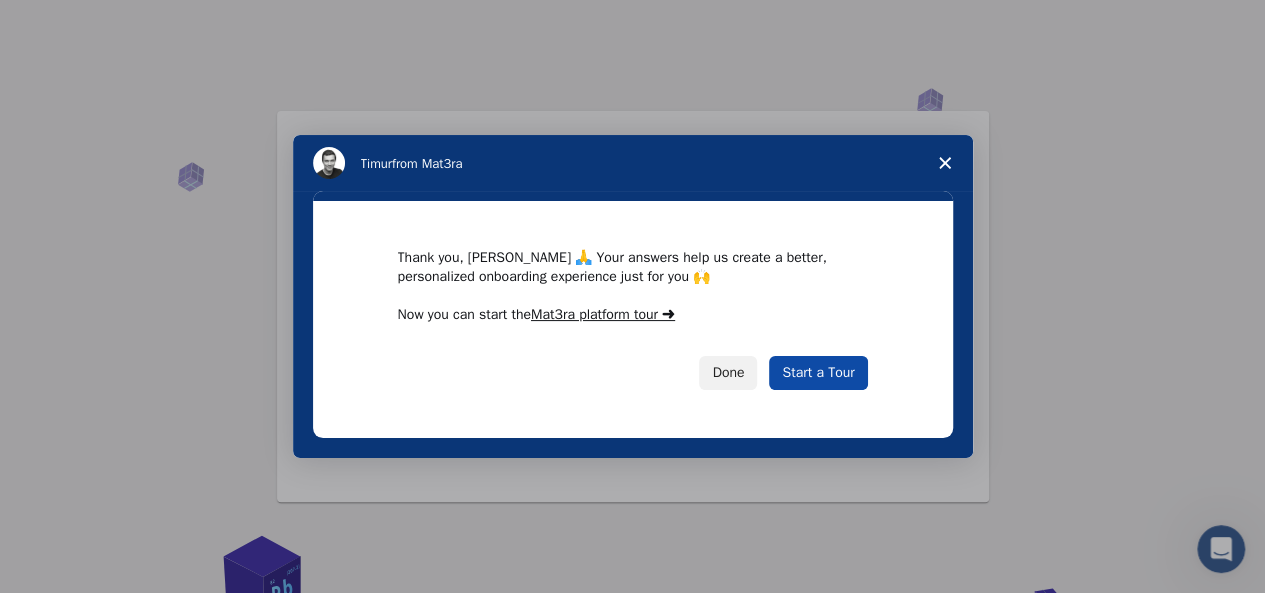 click on "Start a Tour" at bounding box center [818, 373] 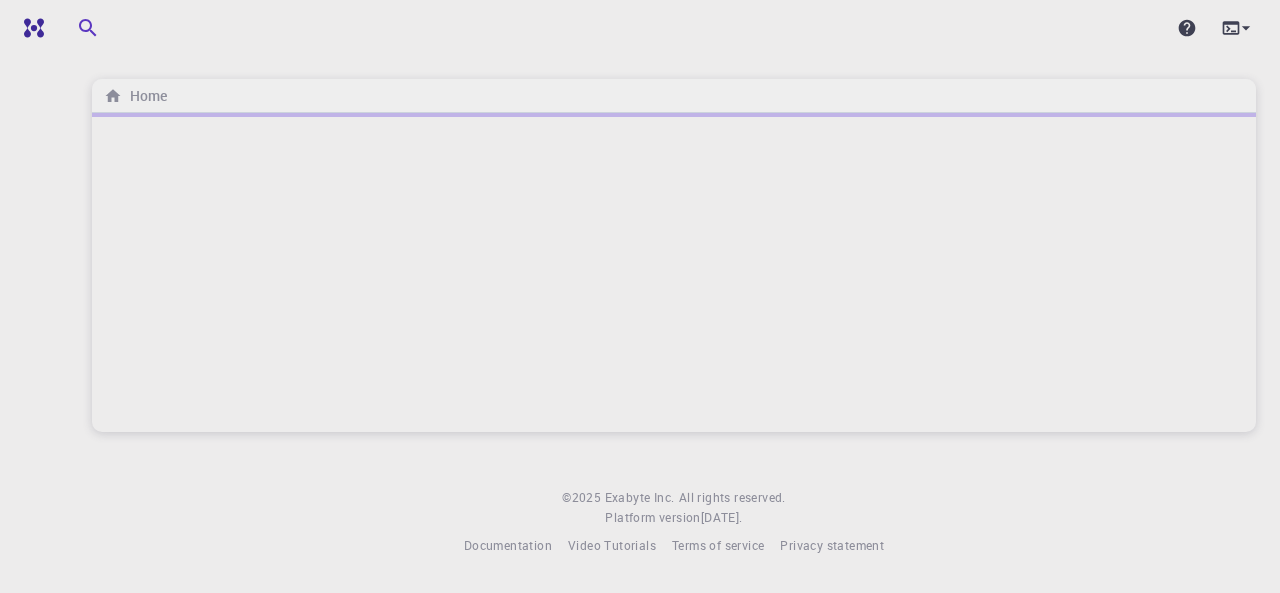 scroll, scrollTop: 0, scrollLeft: 0, axis: both 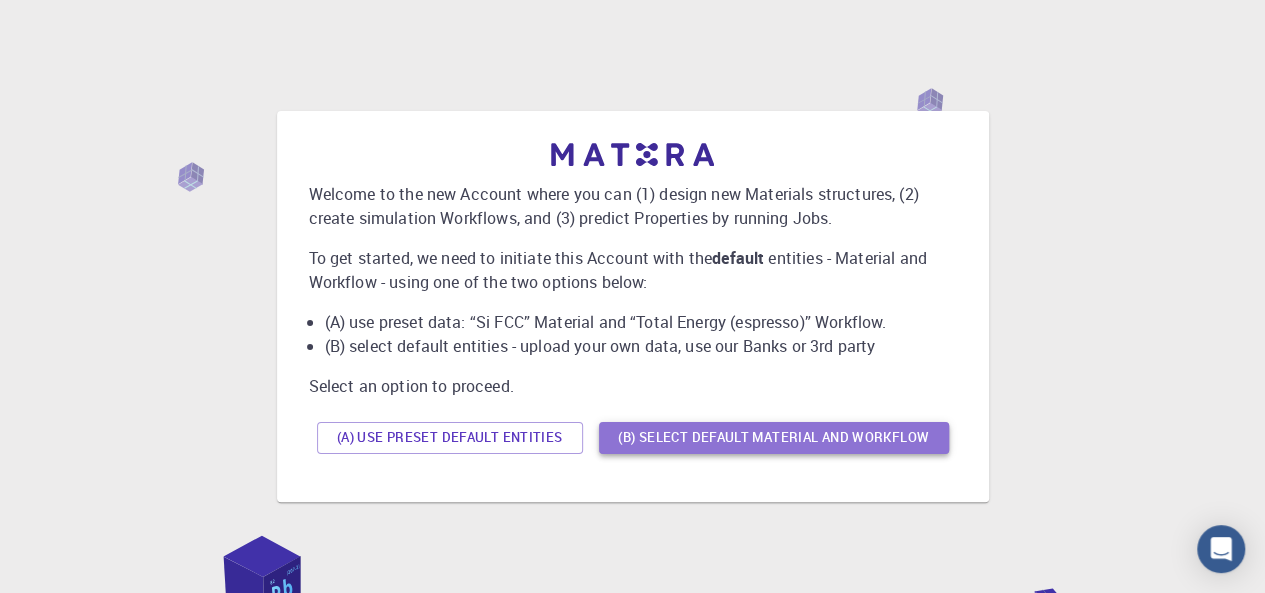 click on "(B) Select default material and workflow" at bounding box center [774, 438] 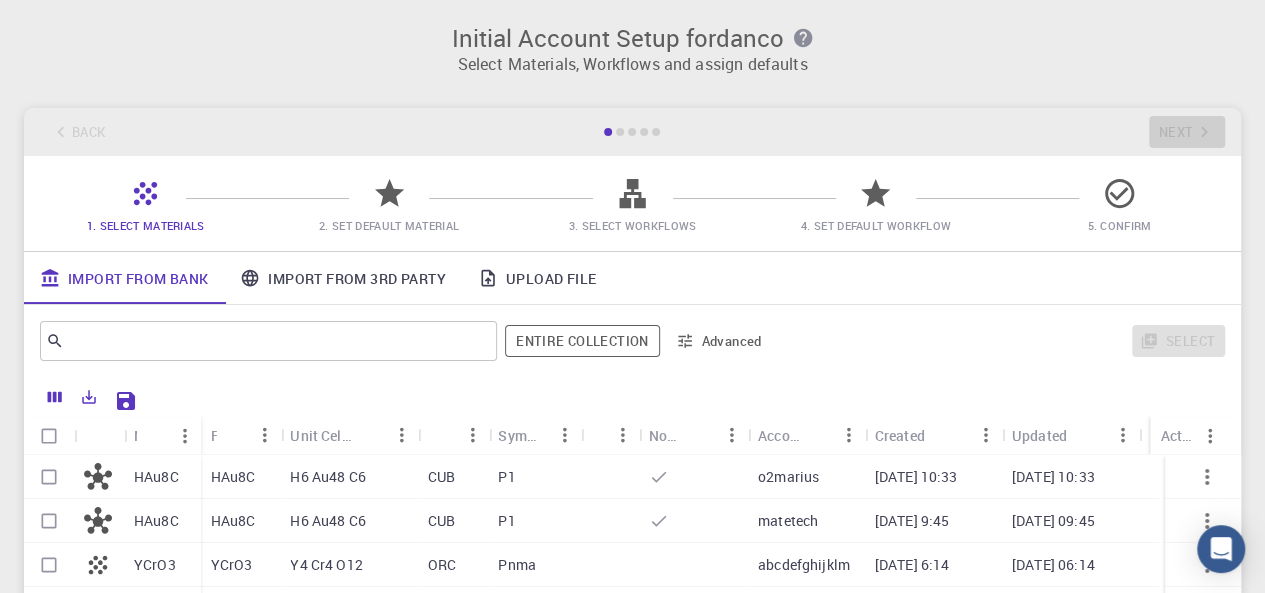 scroll, scrollTop: 317, scrollLeft: 0, axis: vertical 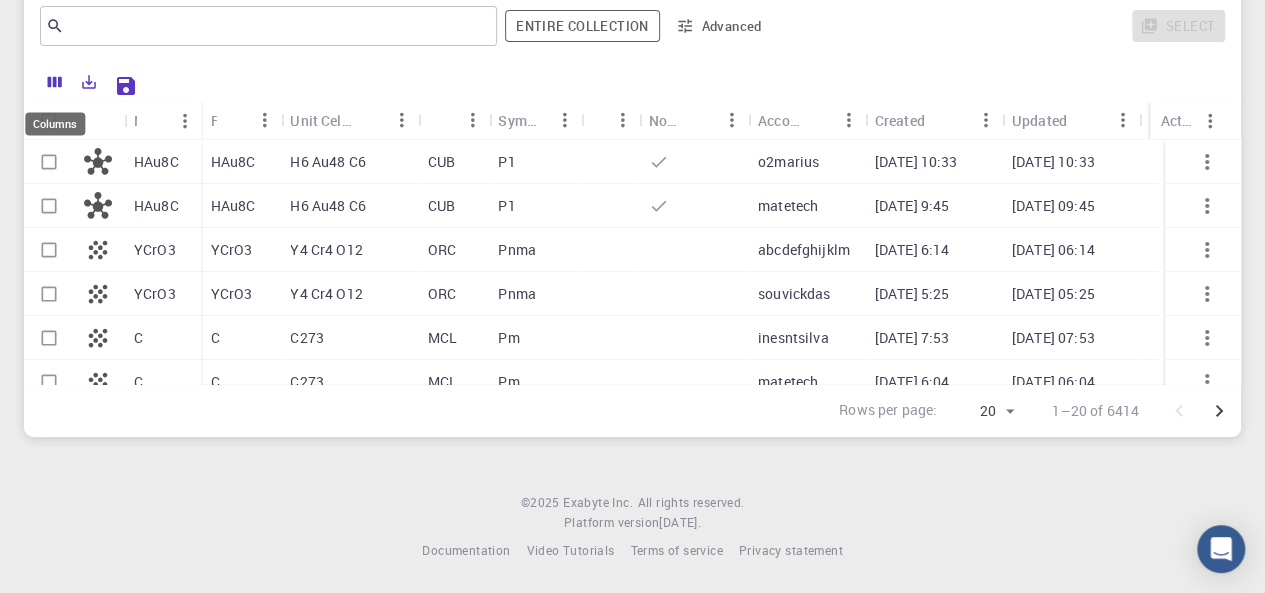 click at bounding box center (55, 82) 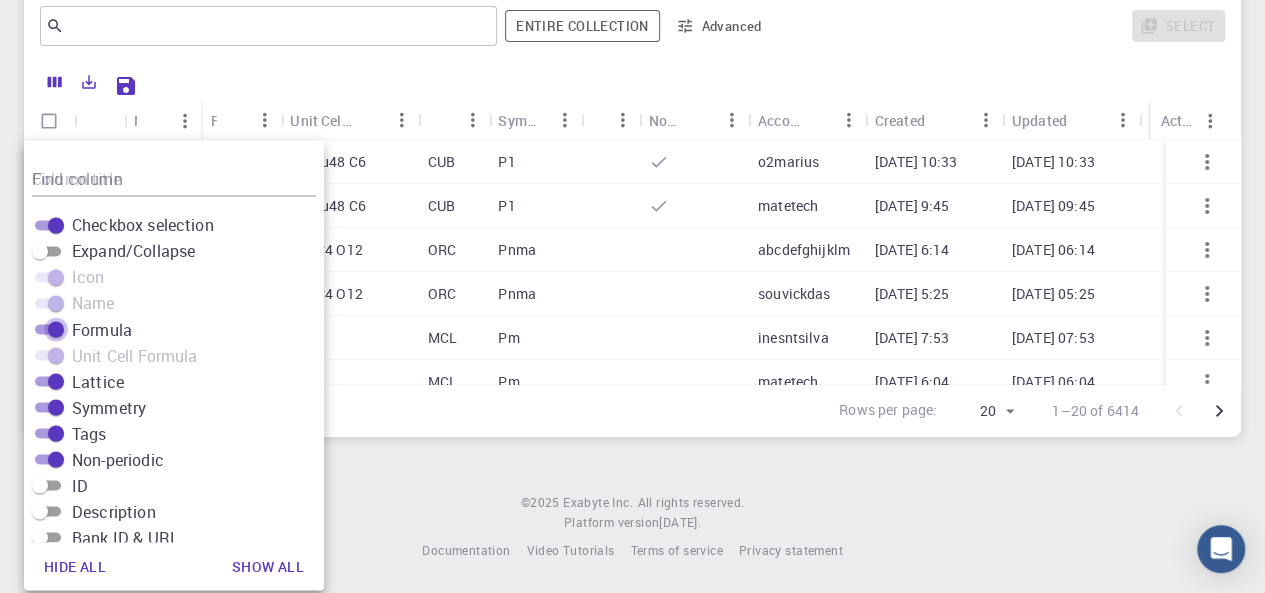 drag, startPoint x: 52, startPoint y: 329, endPoint x: 29, endPoint y: 329, distance: 23 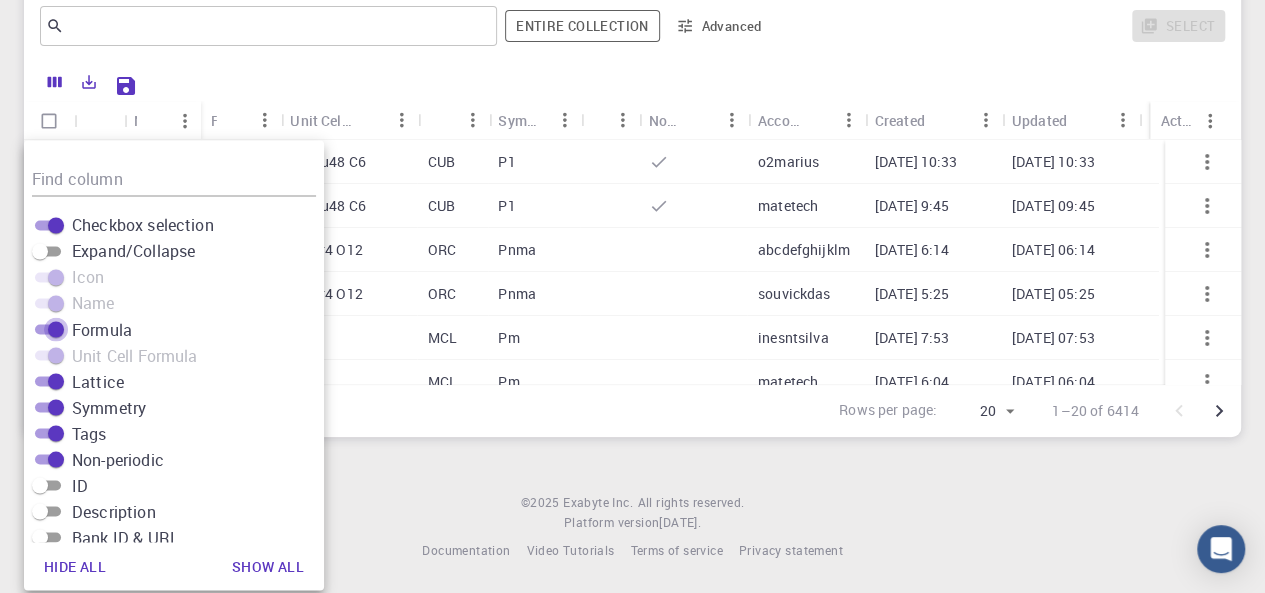 click on "Formula" at bounding box center [56, 329] 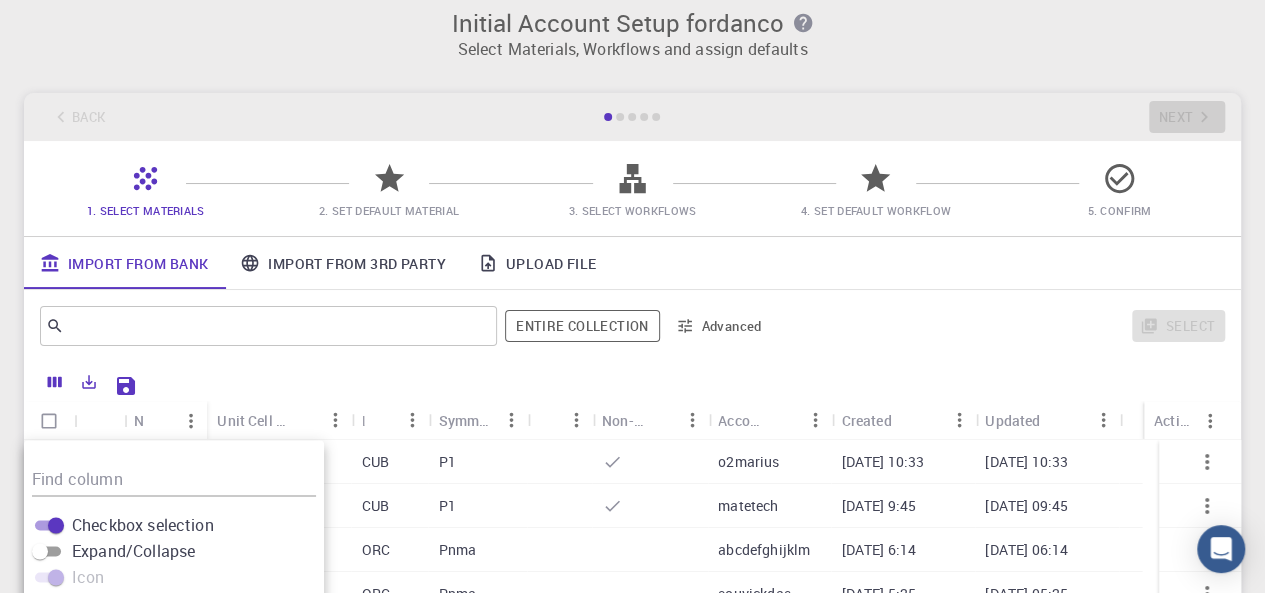 scroll, scrollTop: 0, scrollLeft: 0, axis: both 